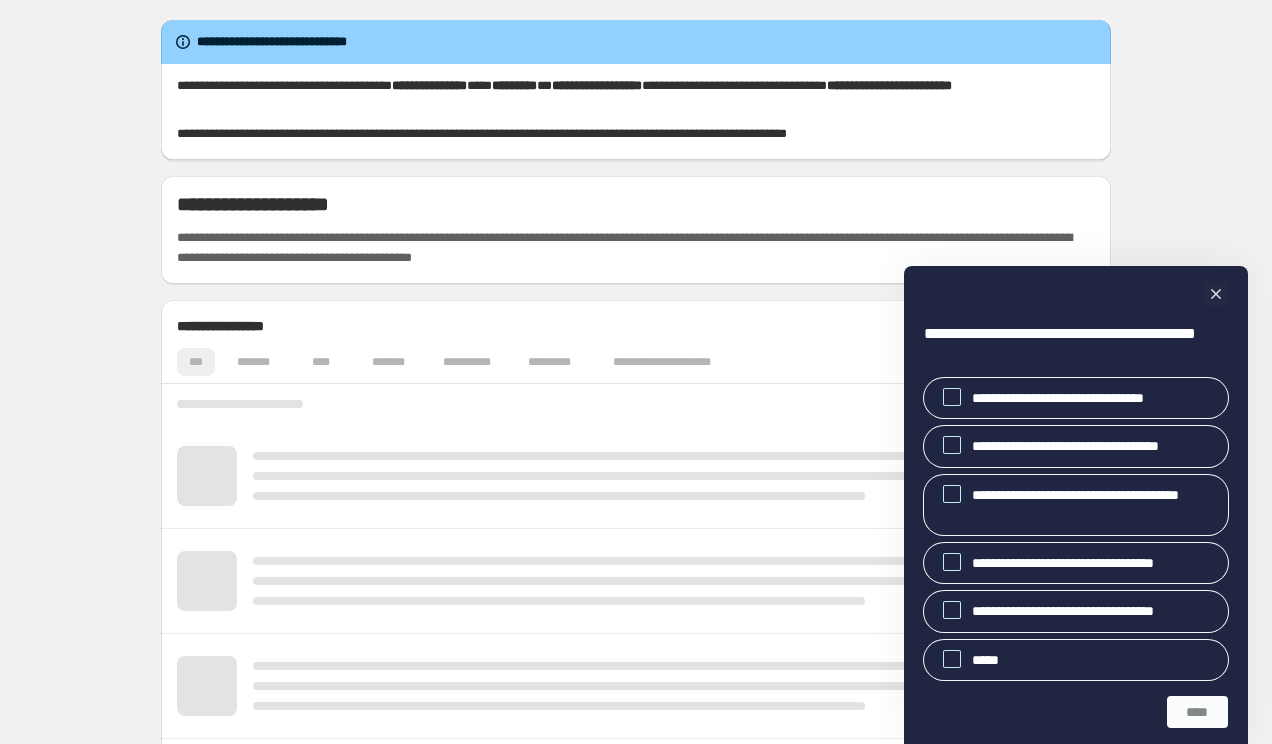 scroll, scrollTop: 0, scrollLeft: 0, axis: both 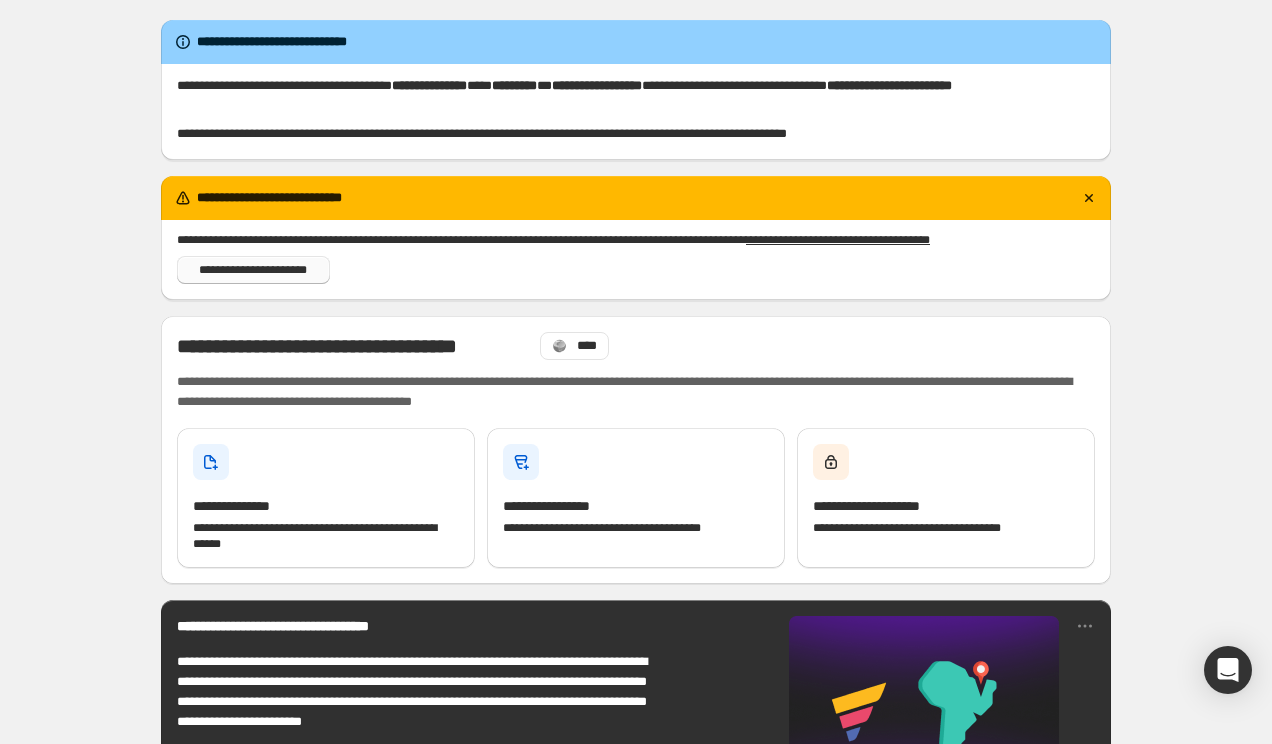 click on "**********" at bounding box center (253, 270) 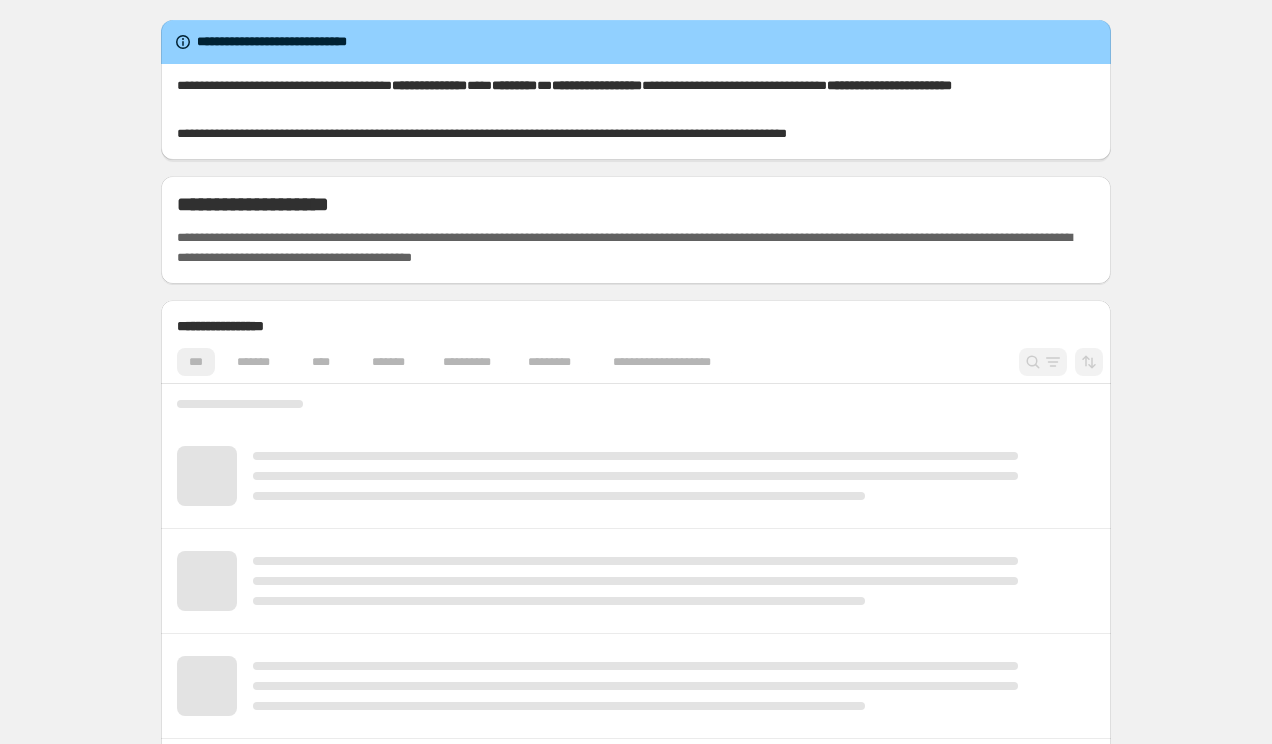 scroll, scrollTop: 0, scrollLeft: 0, axis: both 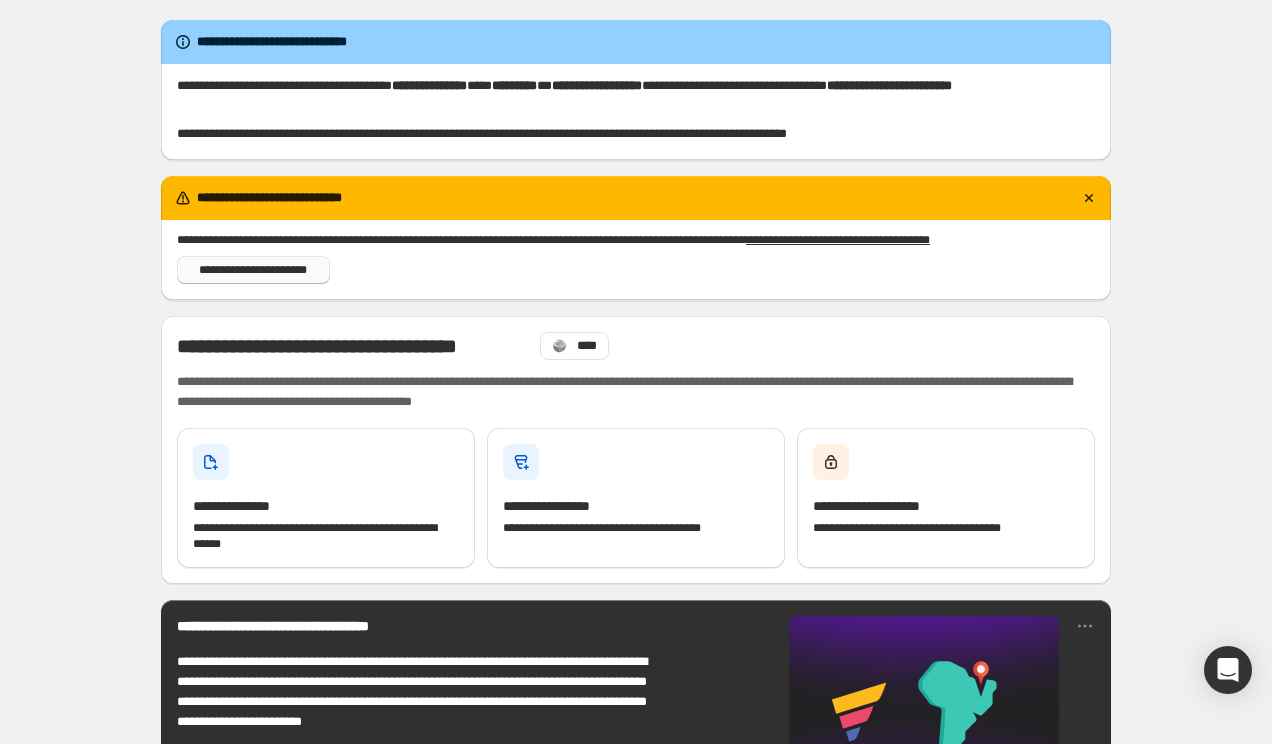 click on "**********" at bounding box center (253, 270) 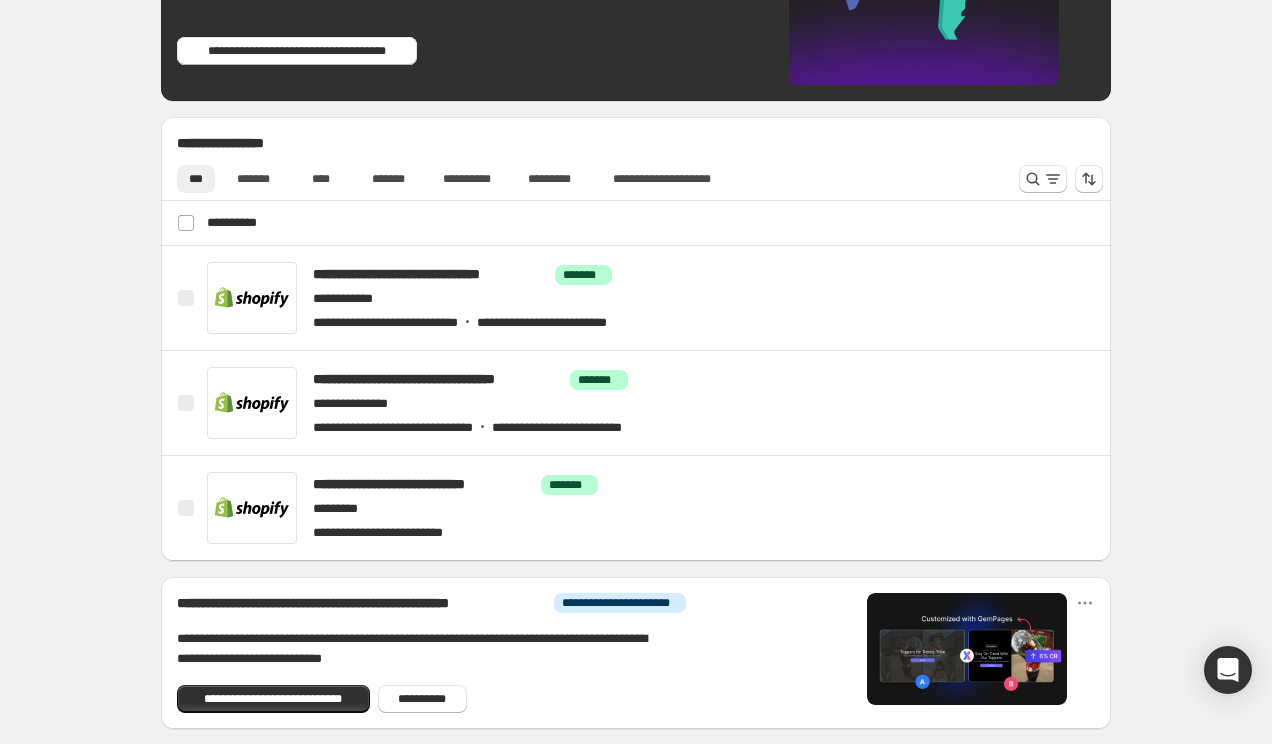 scroll, scrollTop: 589, scrollLeft: 0, axis: vertical 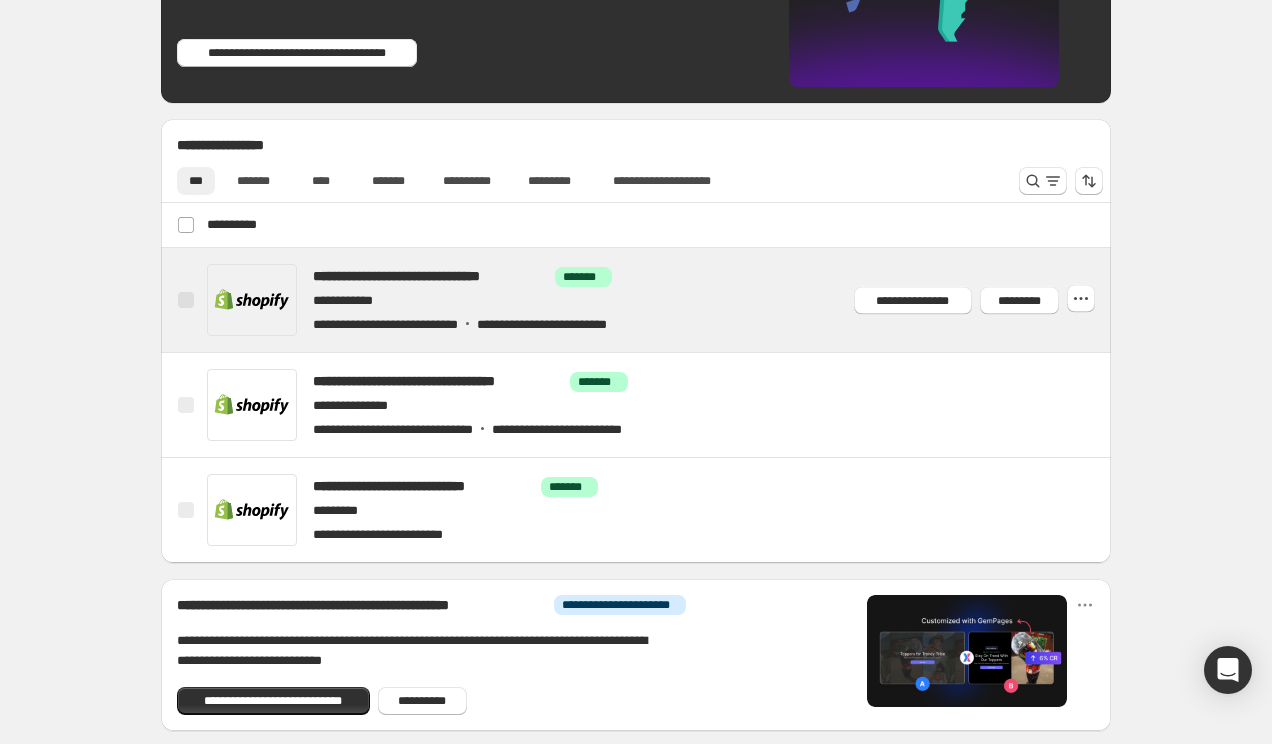 click at bounding box center [660, 300] 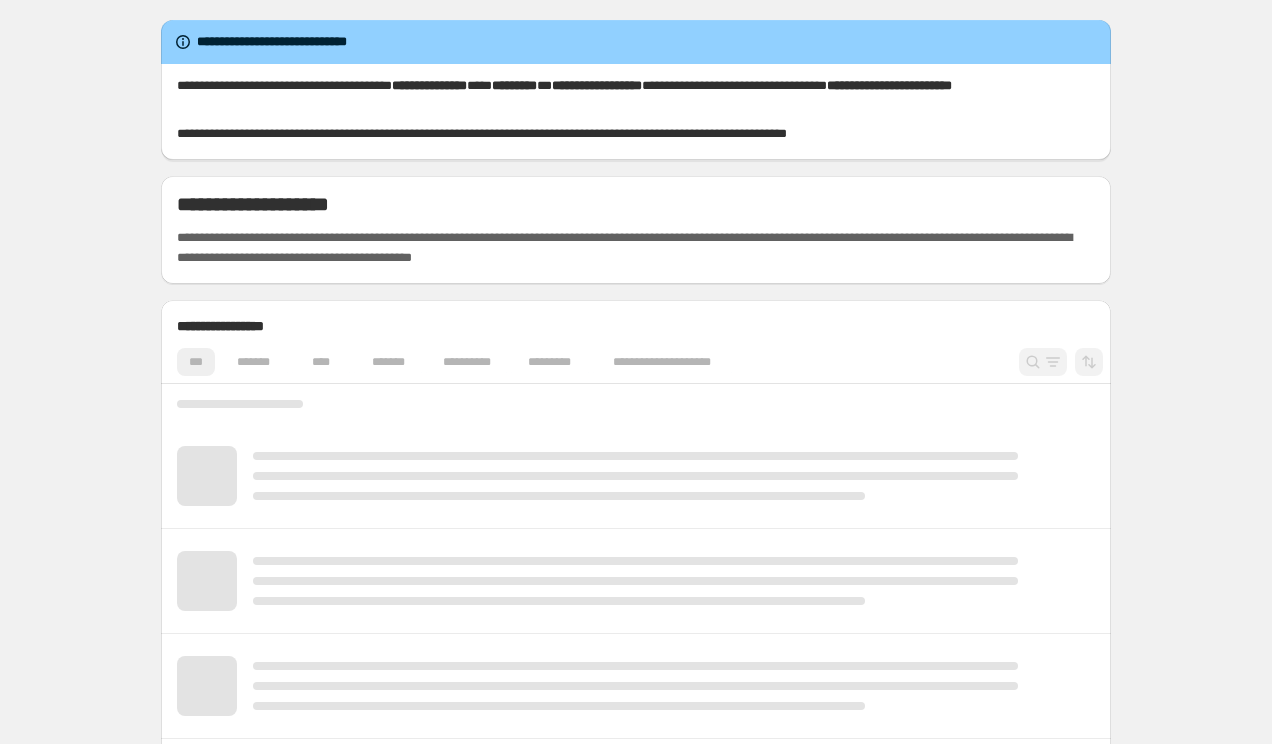 scroll, scrollTop: 0, scrollLeft: 0, axis: both 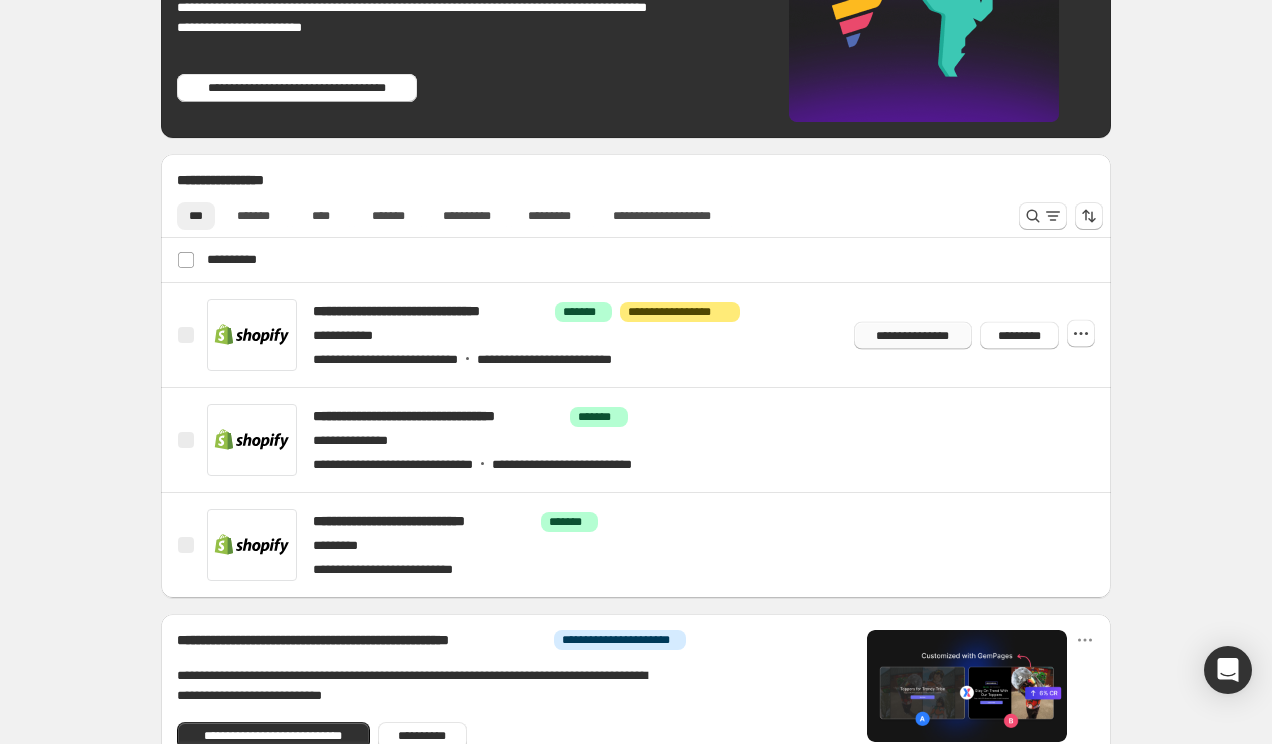 click on "**********" at bounding box center (913, 335) 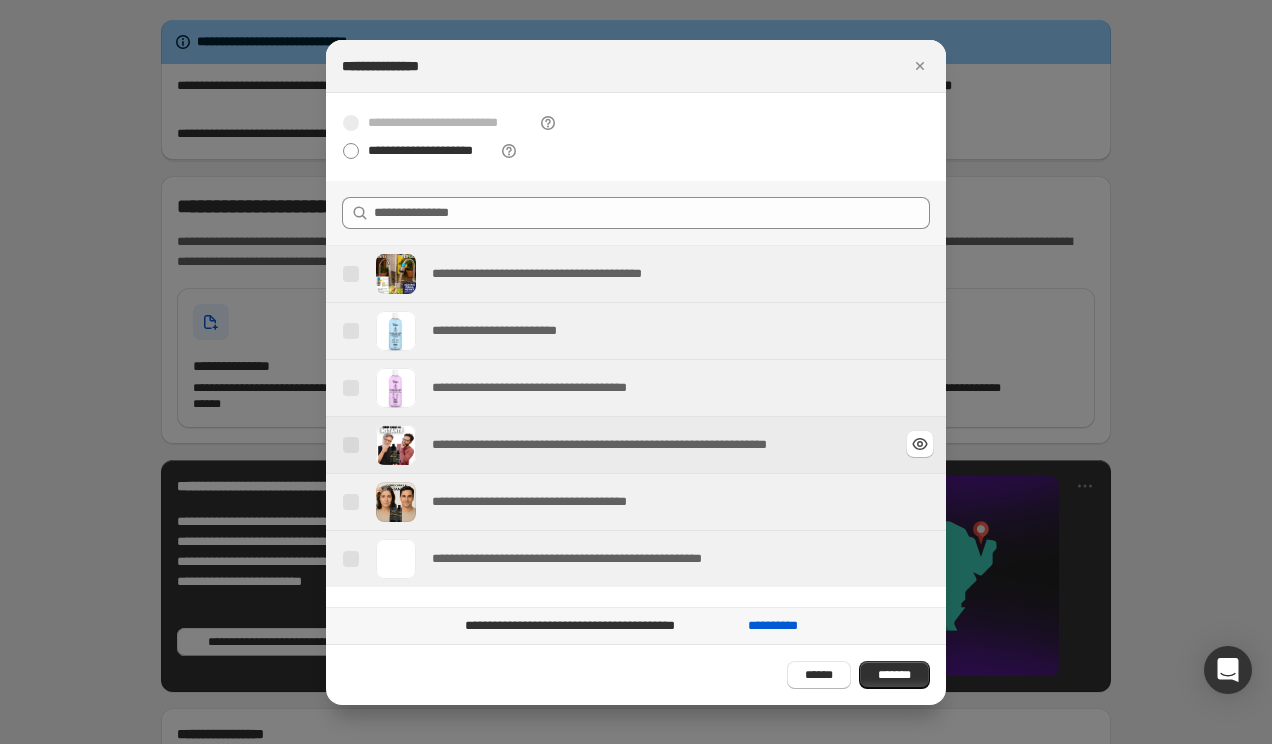 click on "**********" at bounding box center (655, 445) 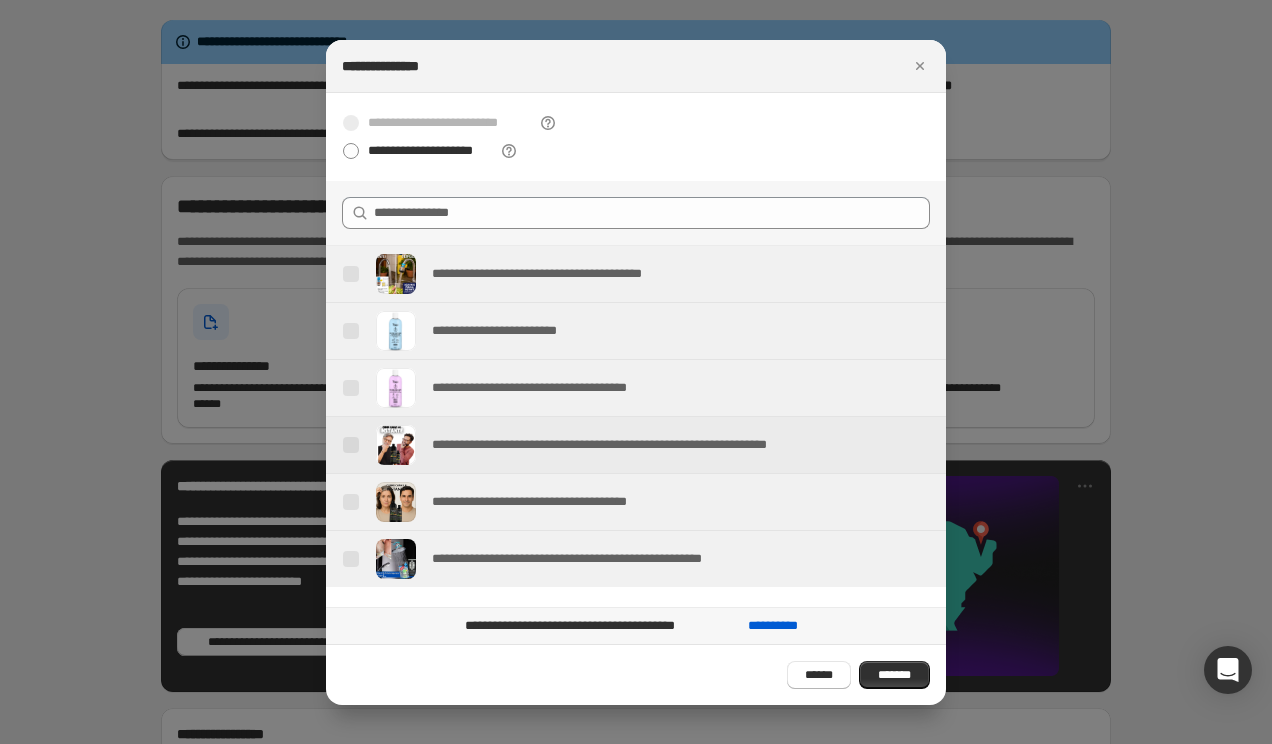 click at bounding box center (351, 445) 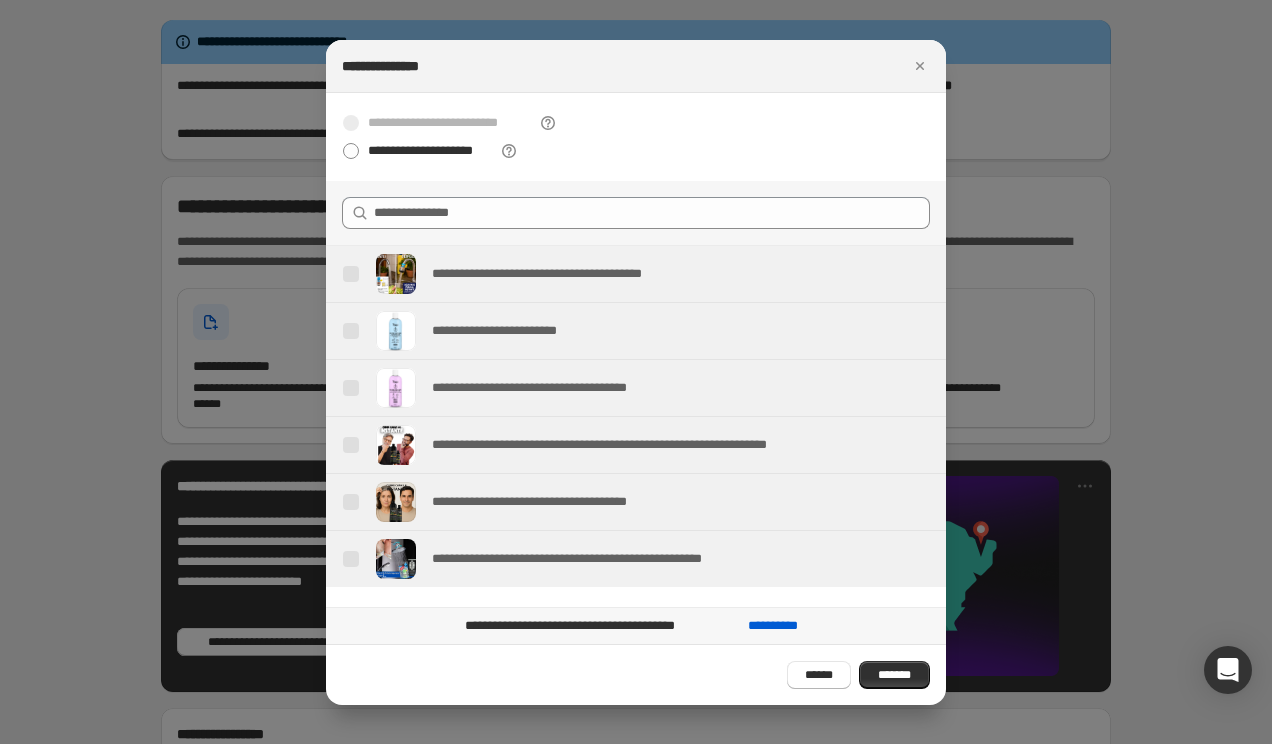 click on "**********" at bounding box center [636, 123] 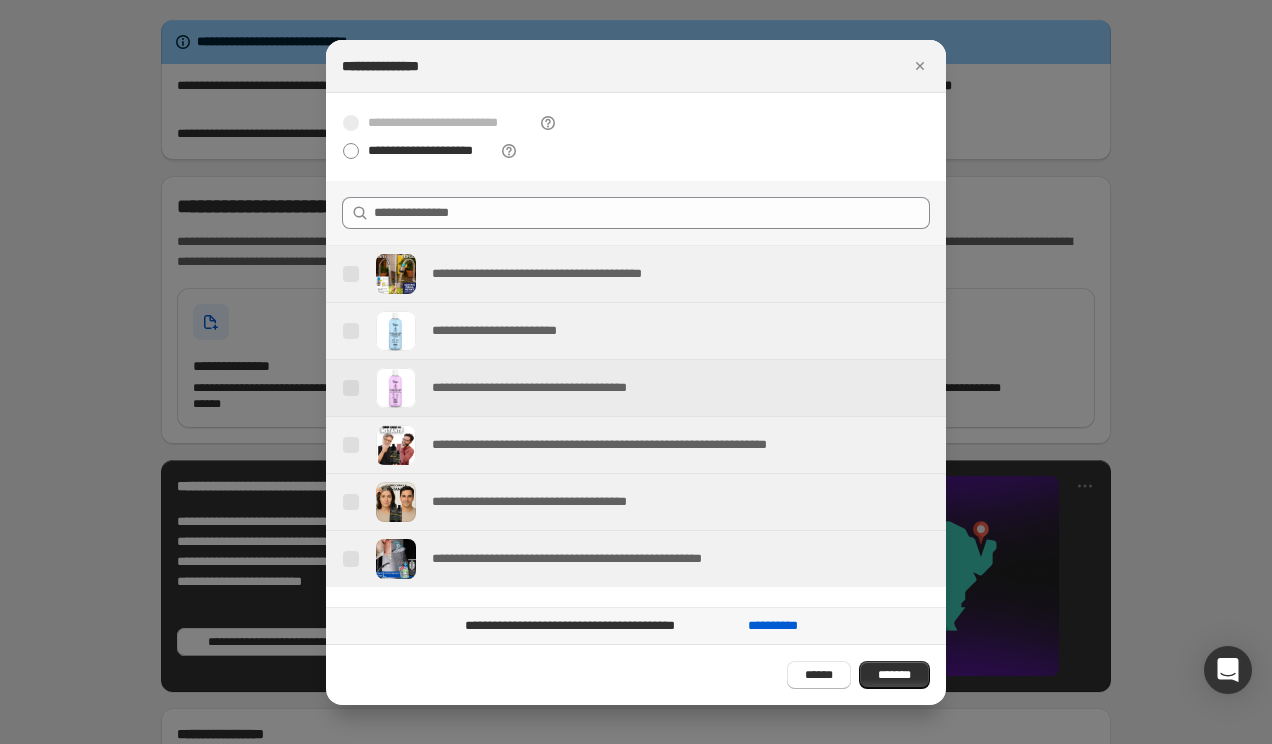 click on "**********" at bounding box center (348, 388) 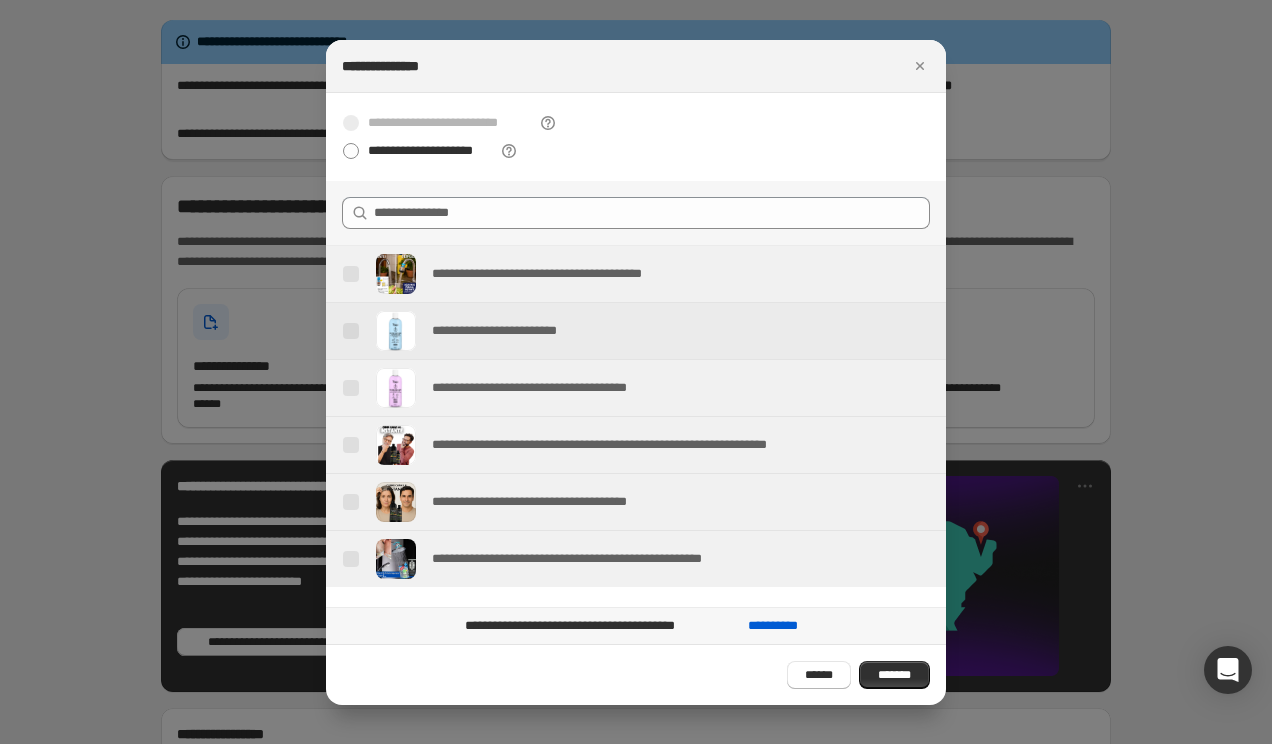 click on "**********" at bounding box center [348, 331] 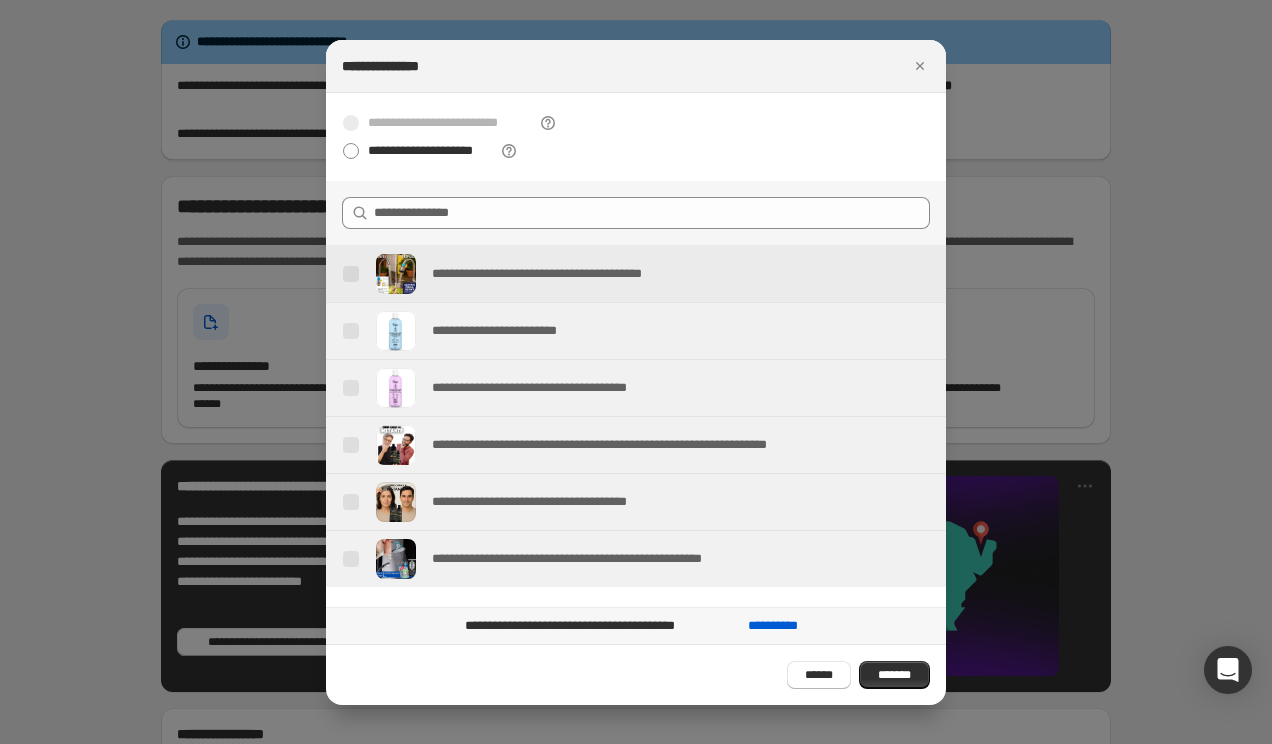 click on "**********" at bounding box center [348, 274] 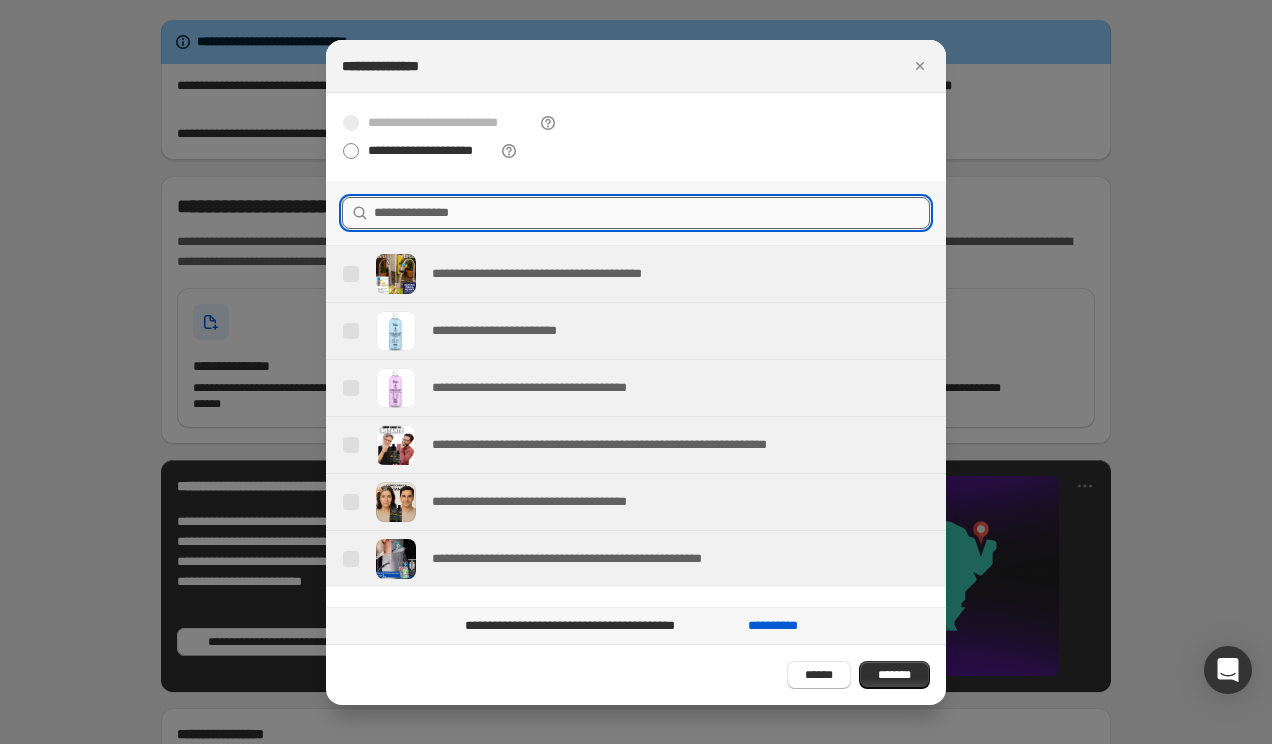 click at bounding box center (652, 213) 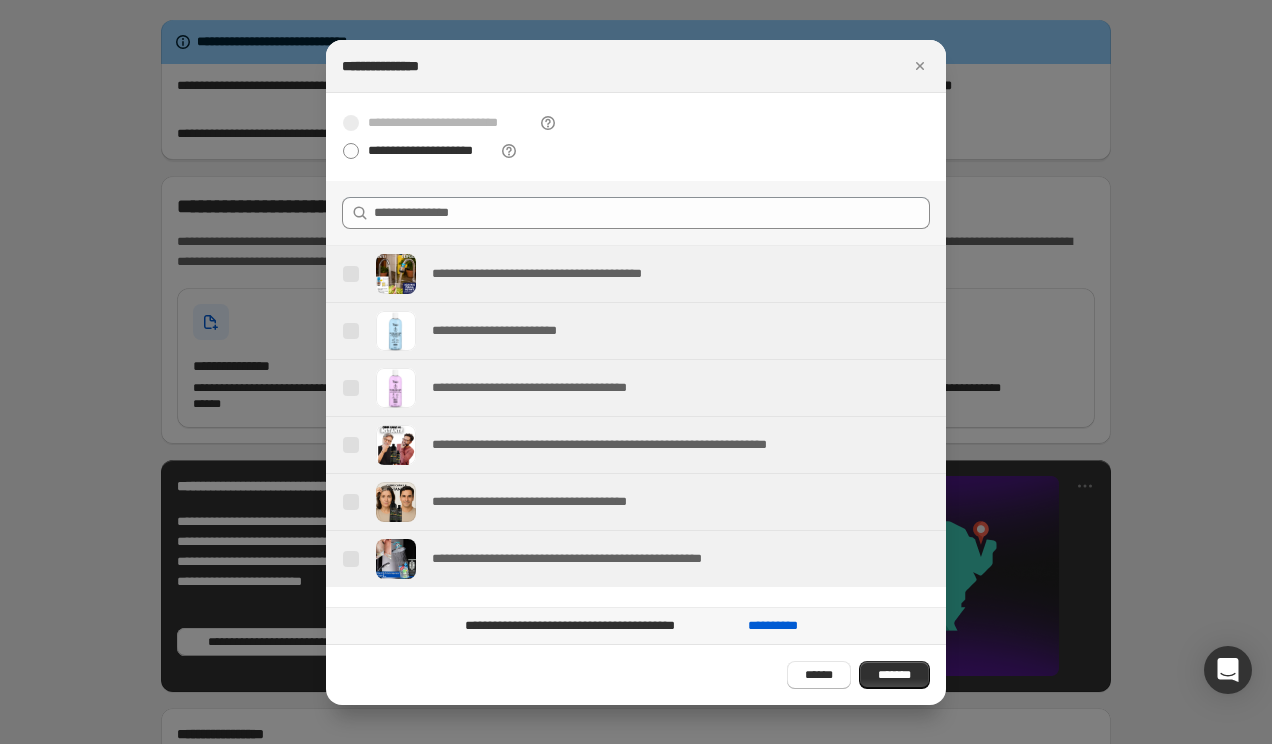 click at bounding box center [351, 123] 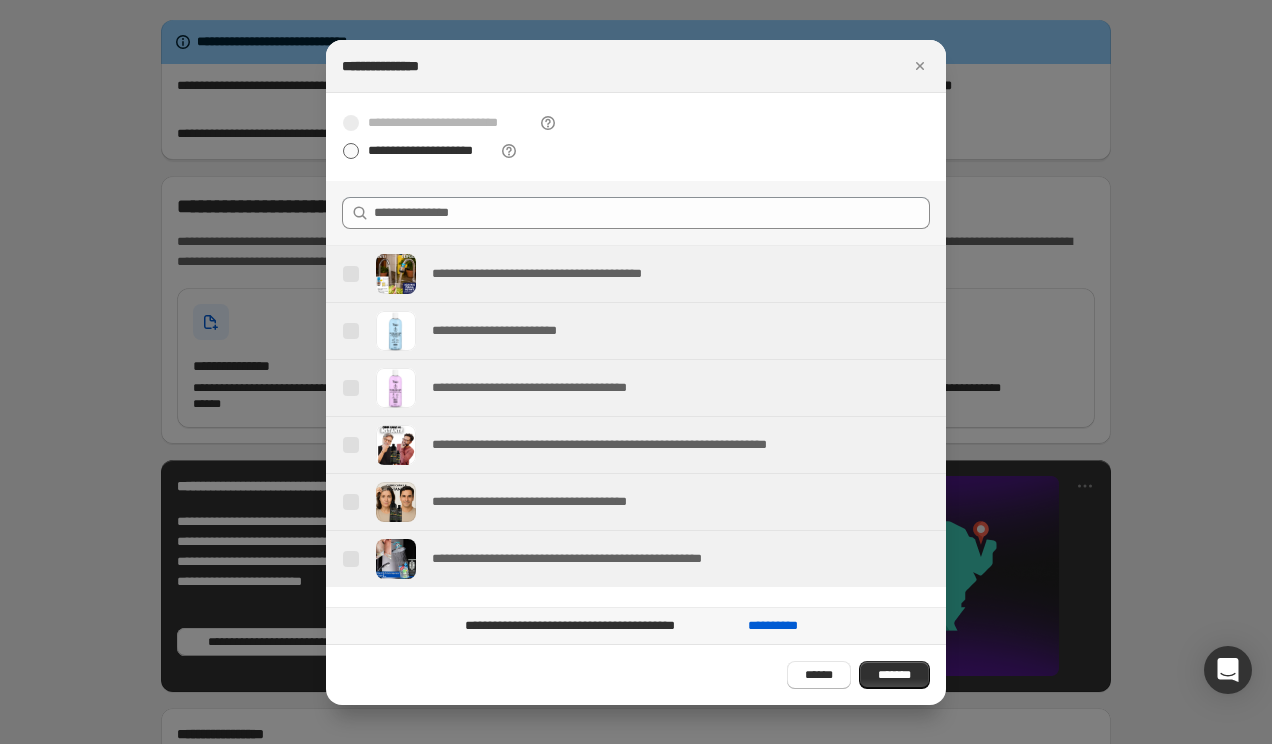 click at bounding box center [351, 151] 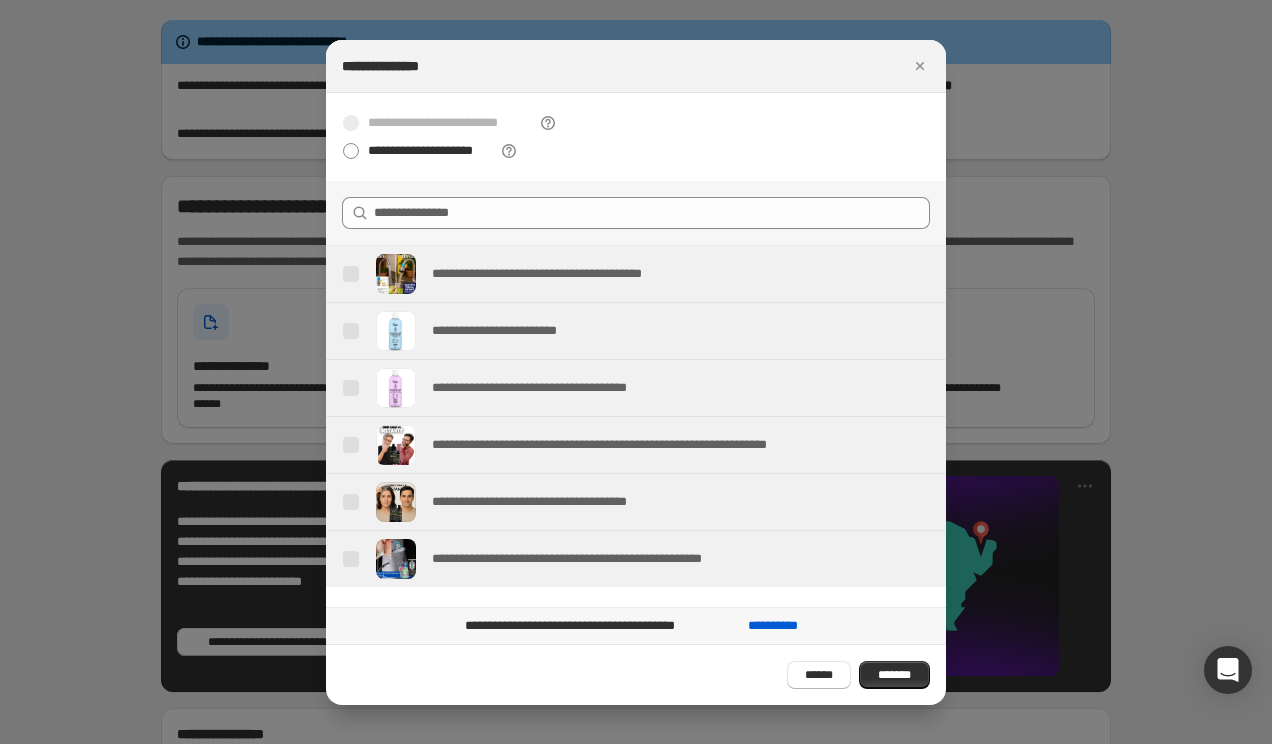 click at bounding box center (351, 123) 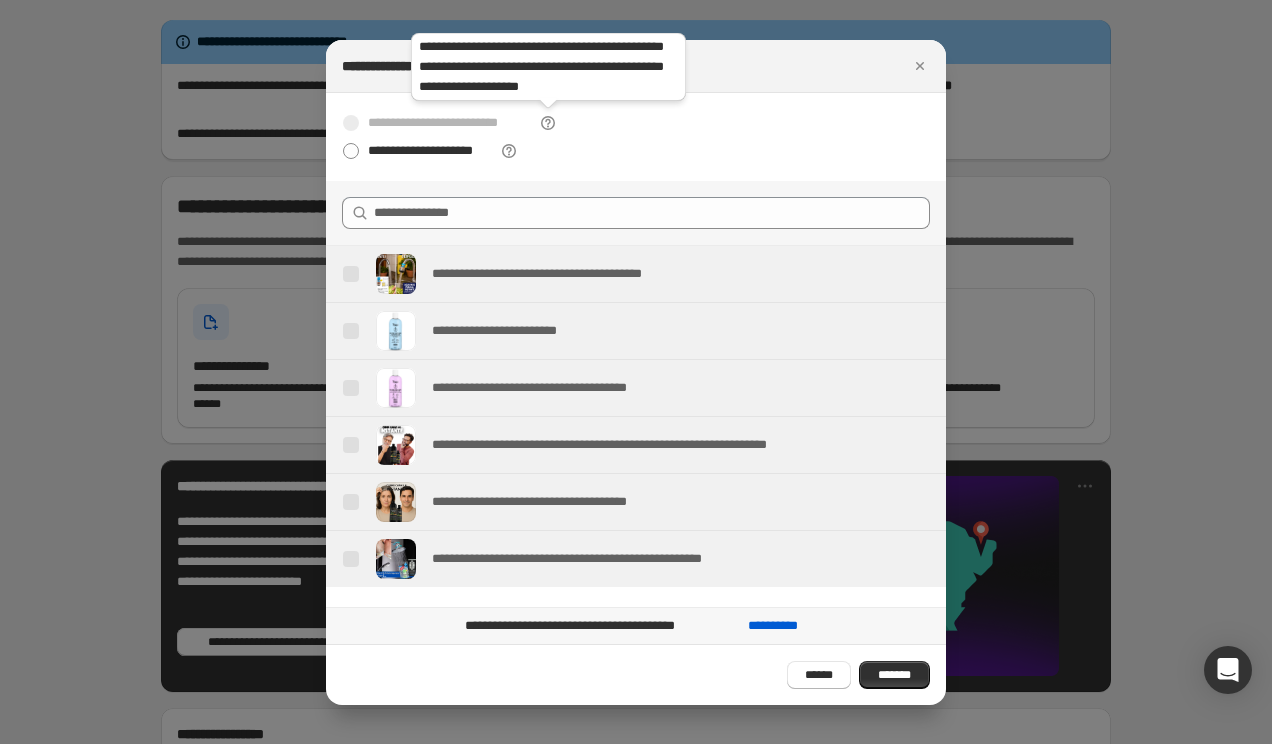 click at bounding box center (548, 123) 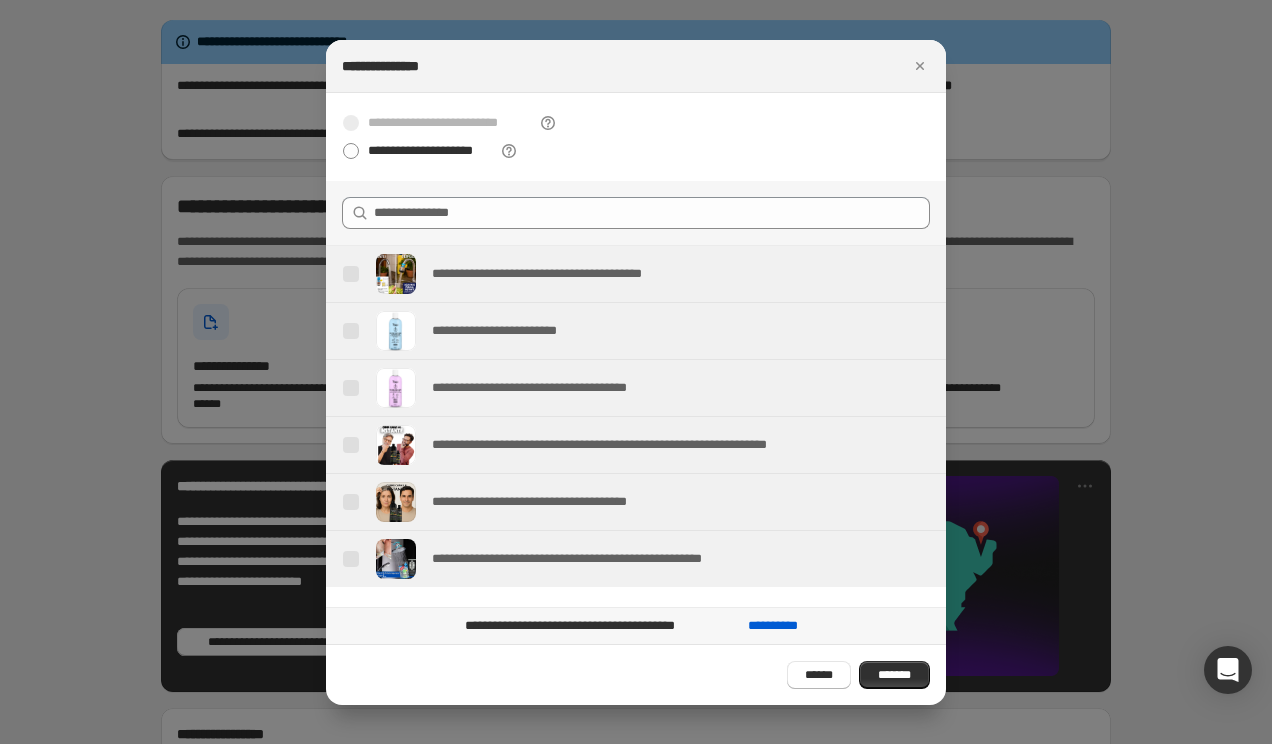click on "**********" at bounding box center [451, 123] 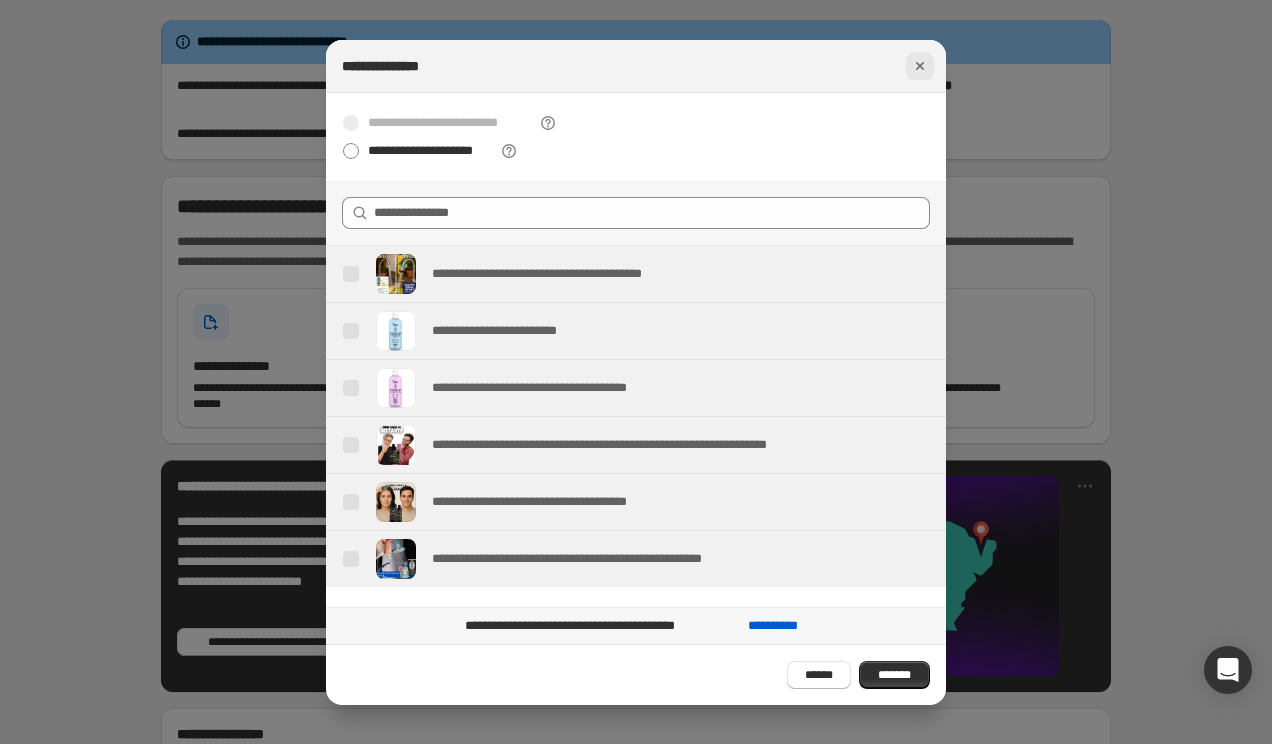 click at bounding box center (920, 66) 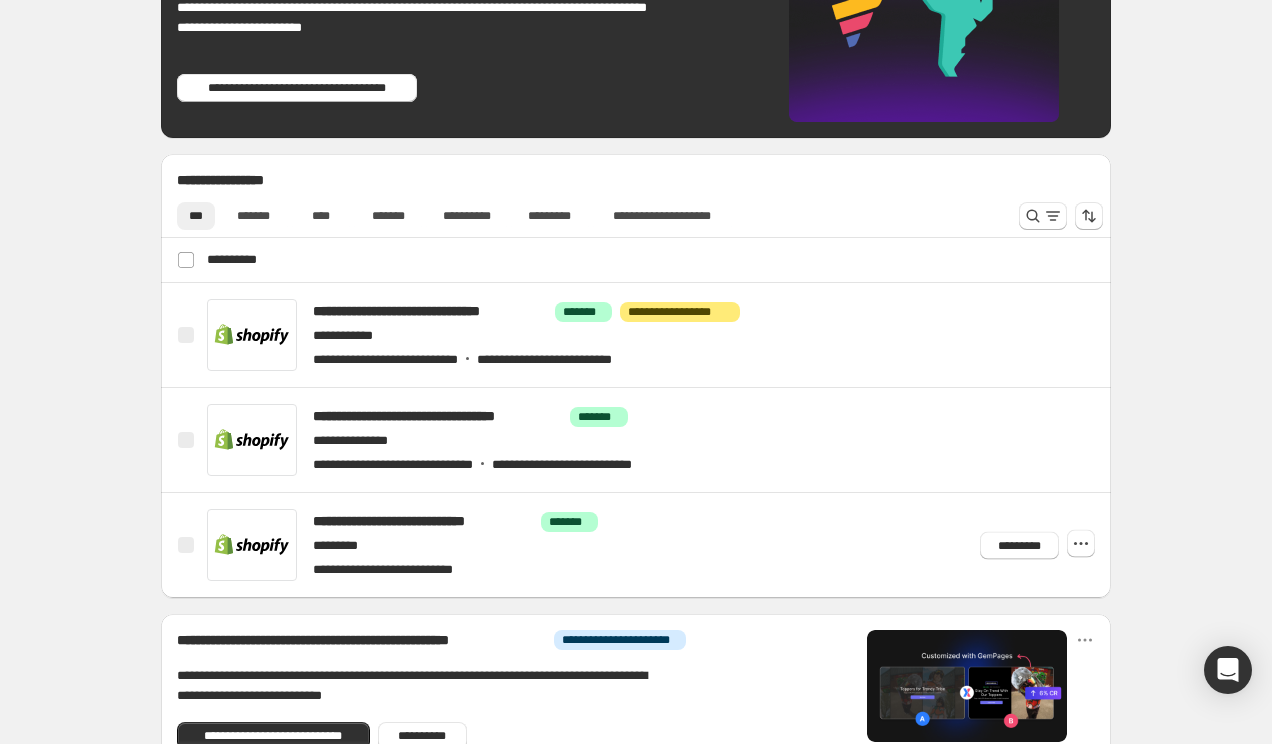 click on "*********" at bounding box center (0, 0) 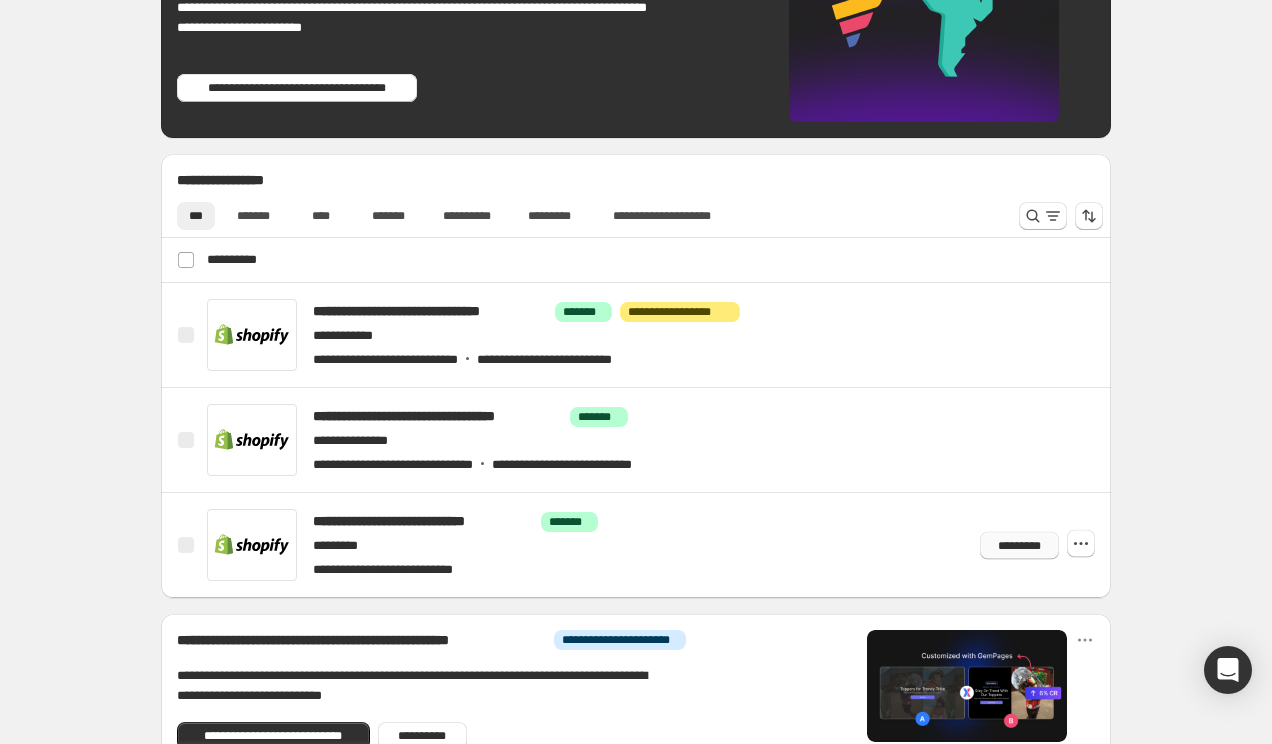 click on "*********" at bounding box center [0, 0] 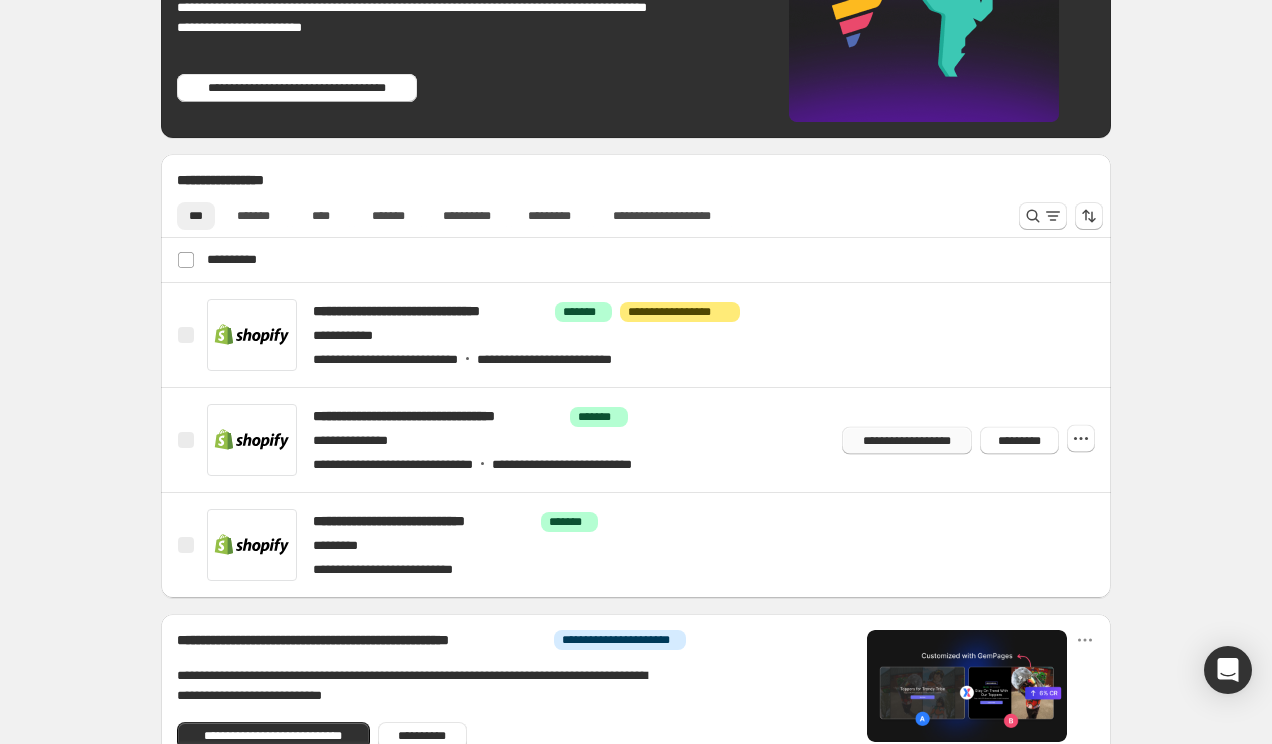 click on "**********" at bounding box center (0, 0) 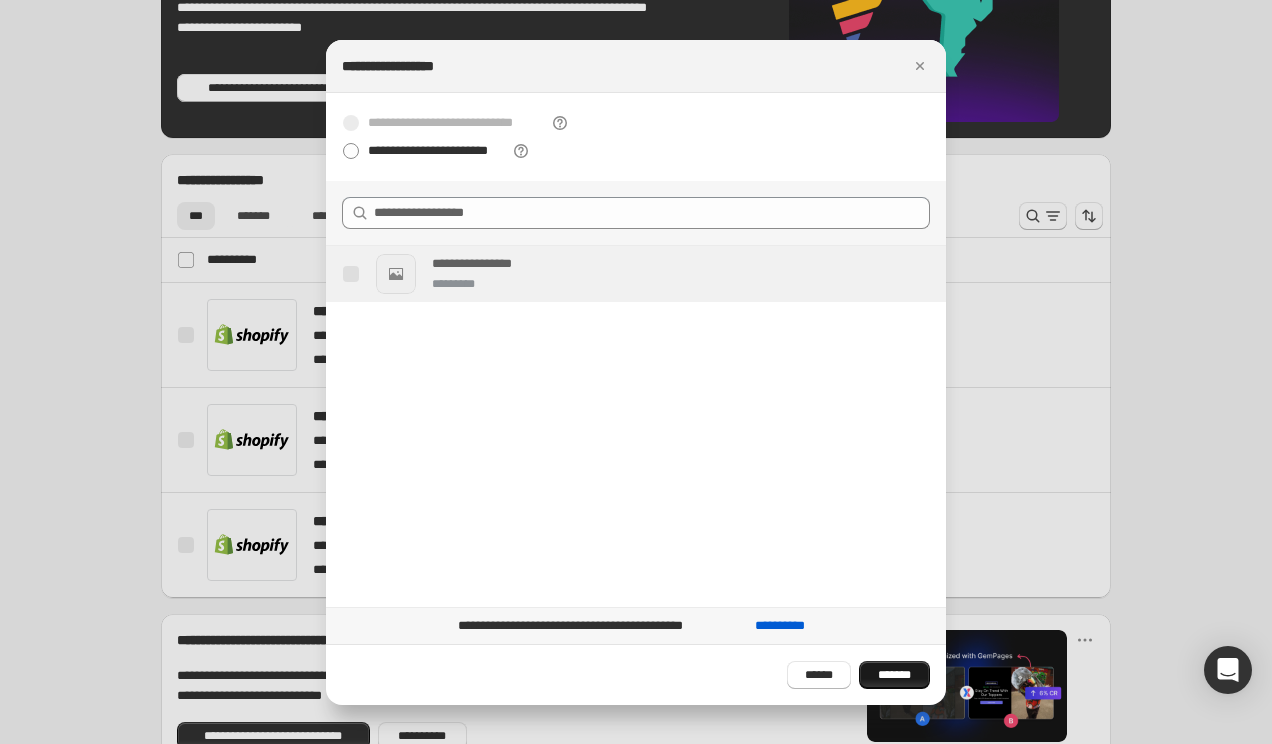 click on "*******" at bounding box center (894, 675) 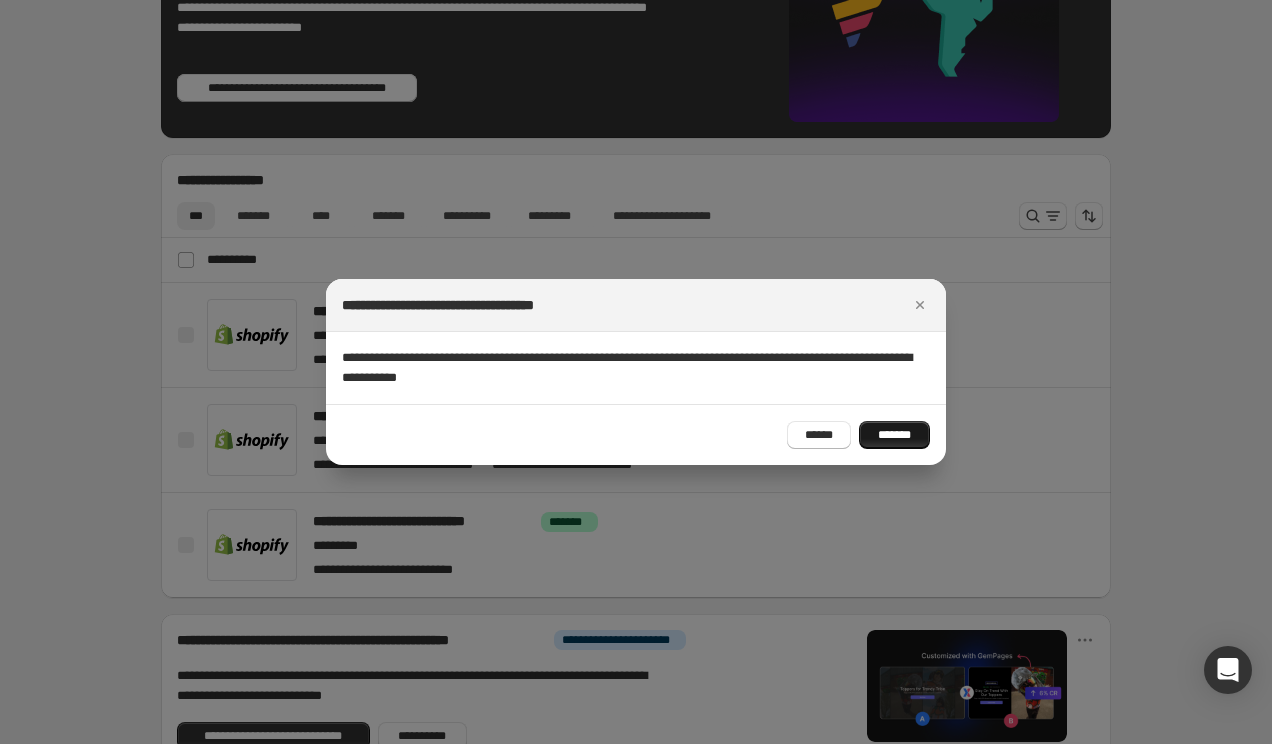click on "*******" at bounding box center [894, 435] 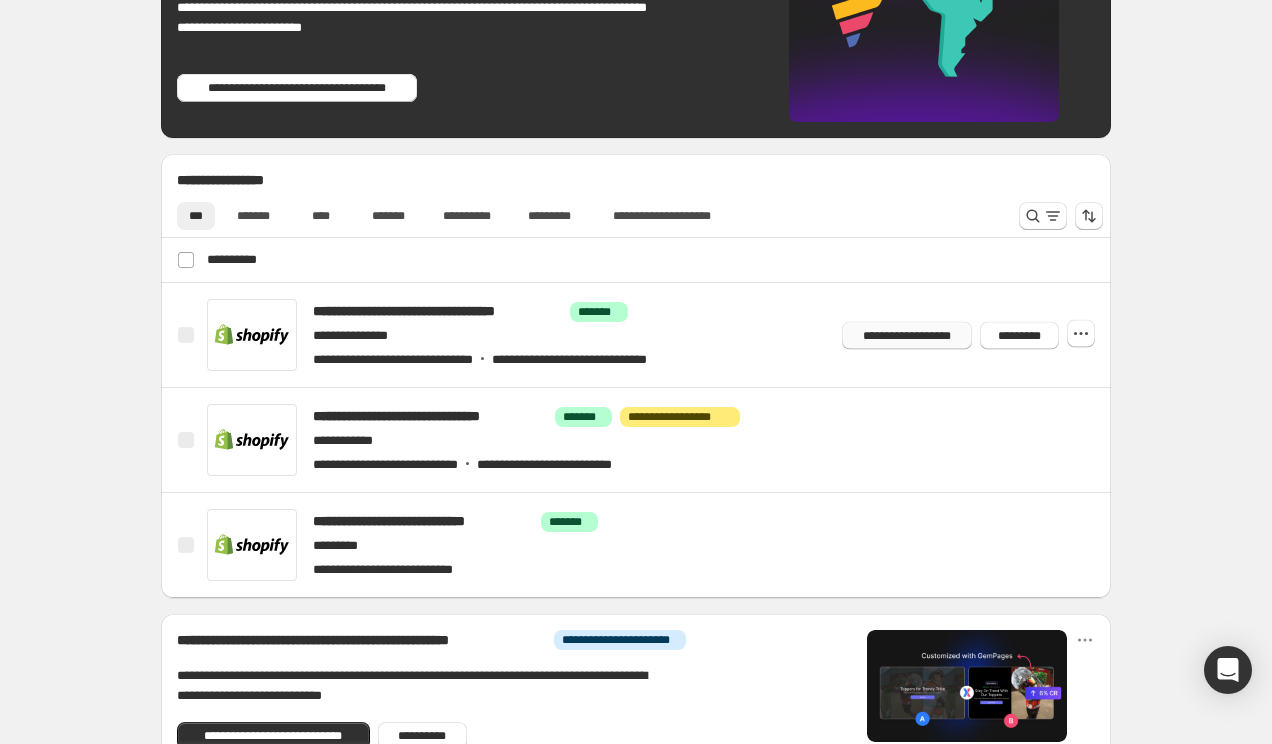 click on "**********" at bounding box center (906, 335) 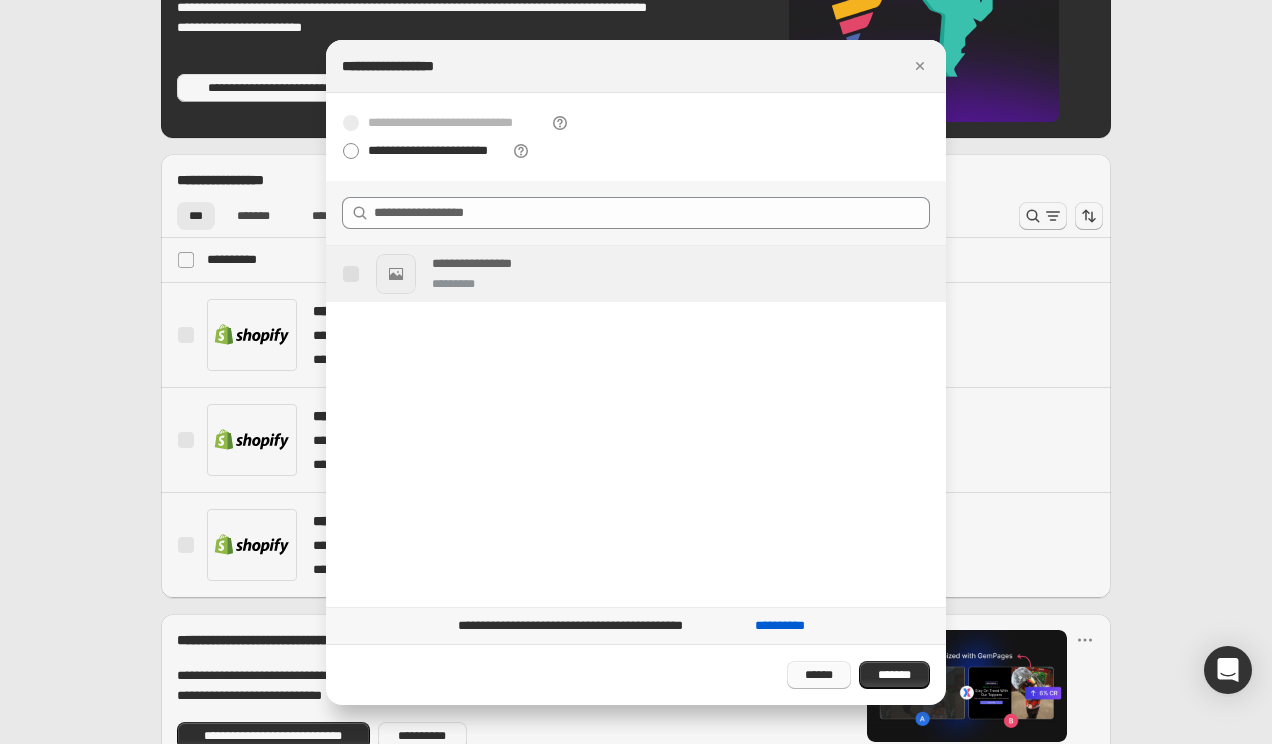 click on "******" at bounding box center (819, 675) 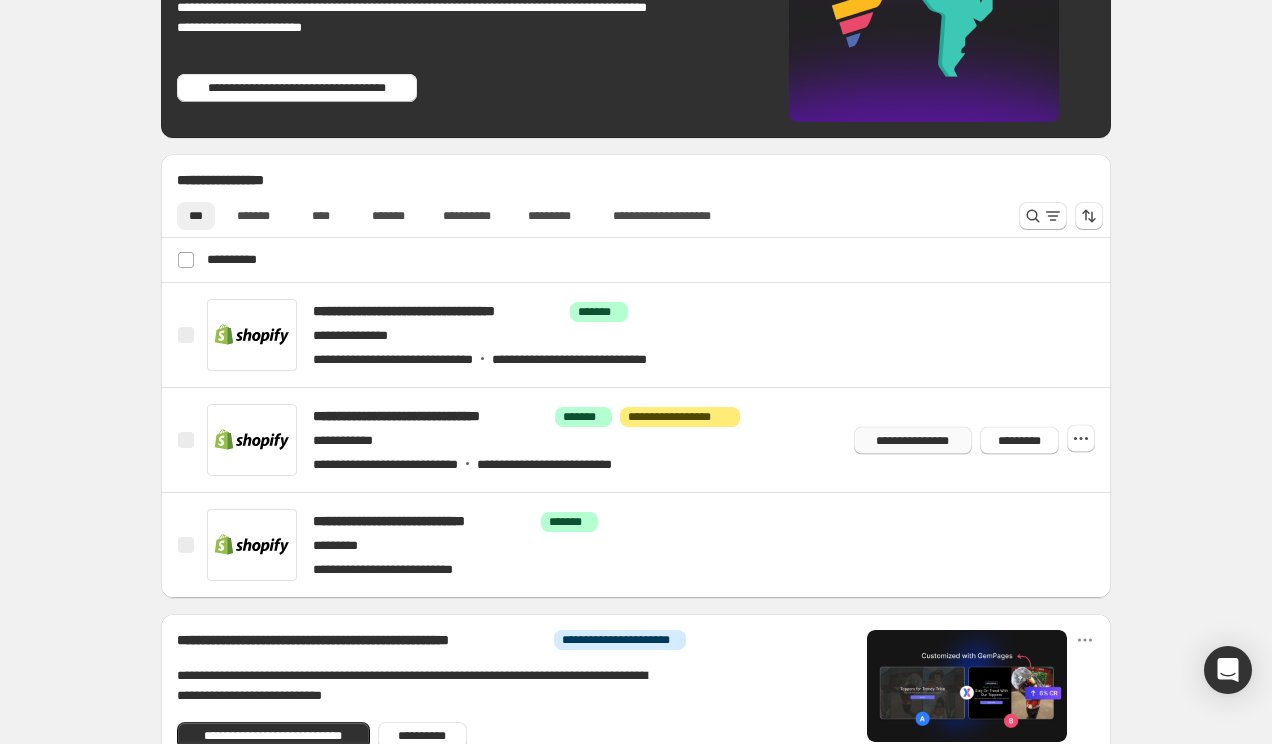 click on "**********" at bounding box center [913, 440] 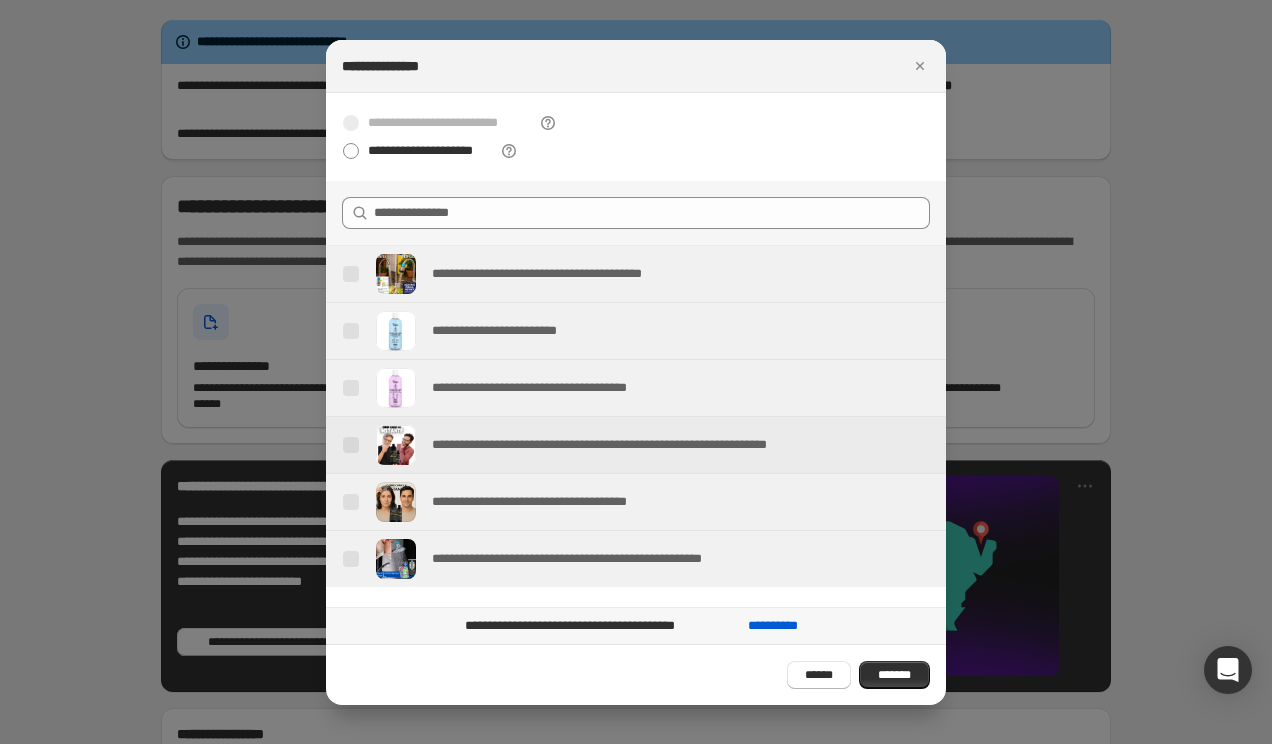 click at bounding box center (351, 445) 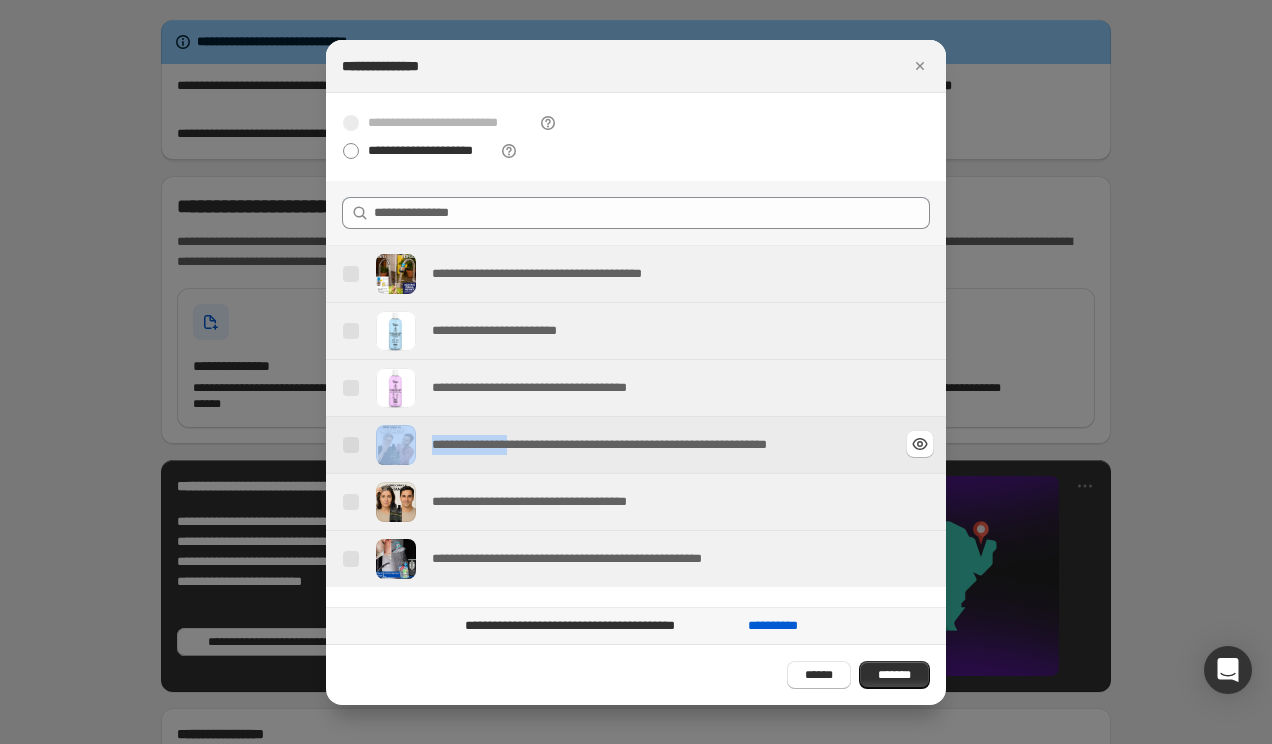 drag, startPoint x: 344, startPoint y: 448, endPoint x: 554, endPoint y: 444, distance: 210.03809 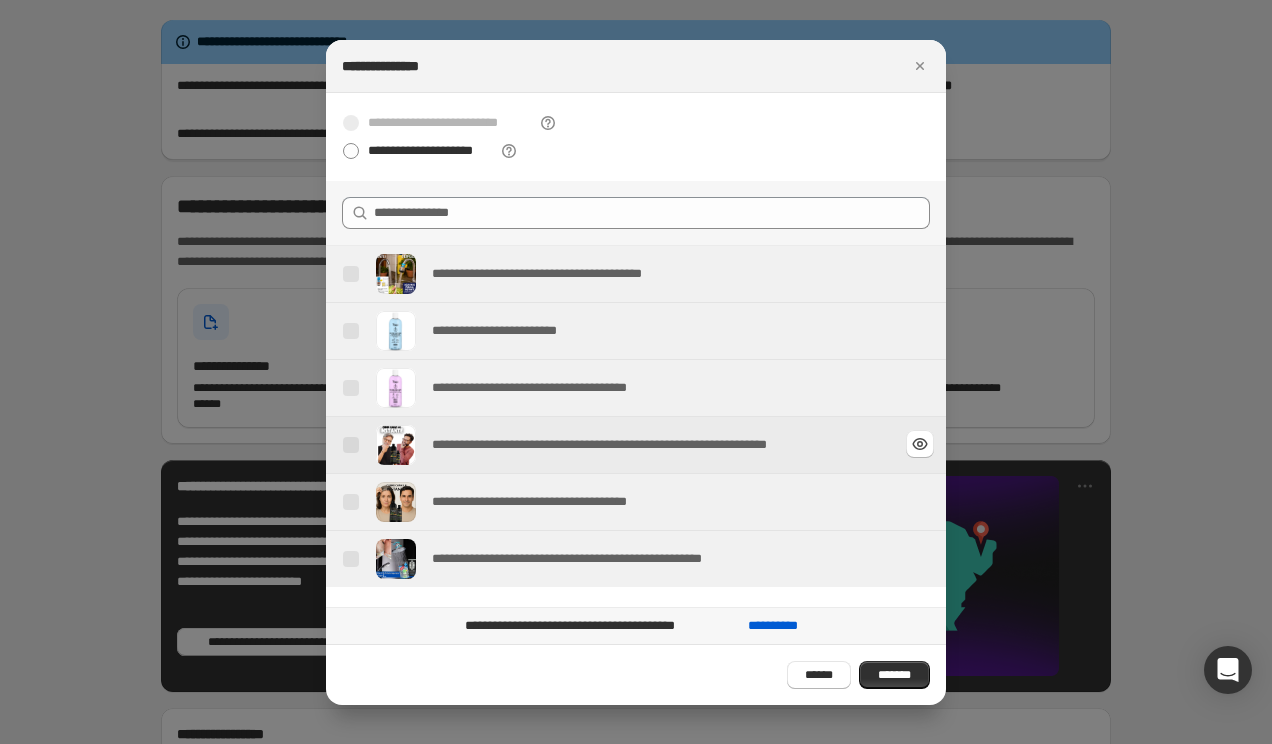click on "**********" at bounding box center (655, 445) 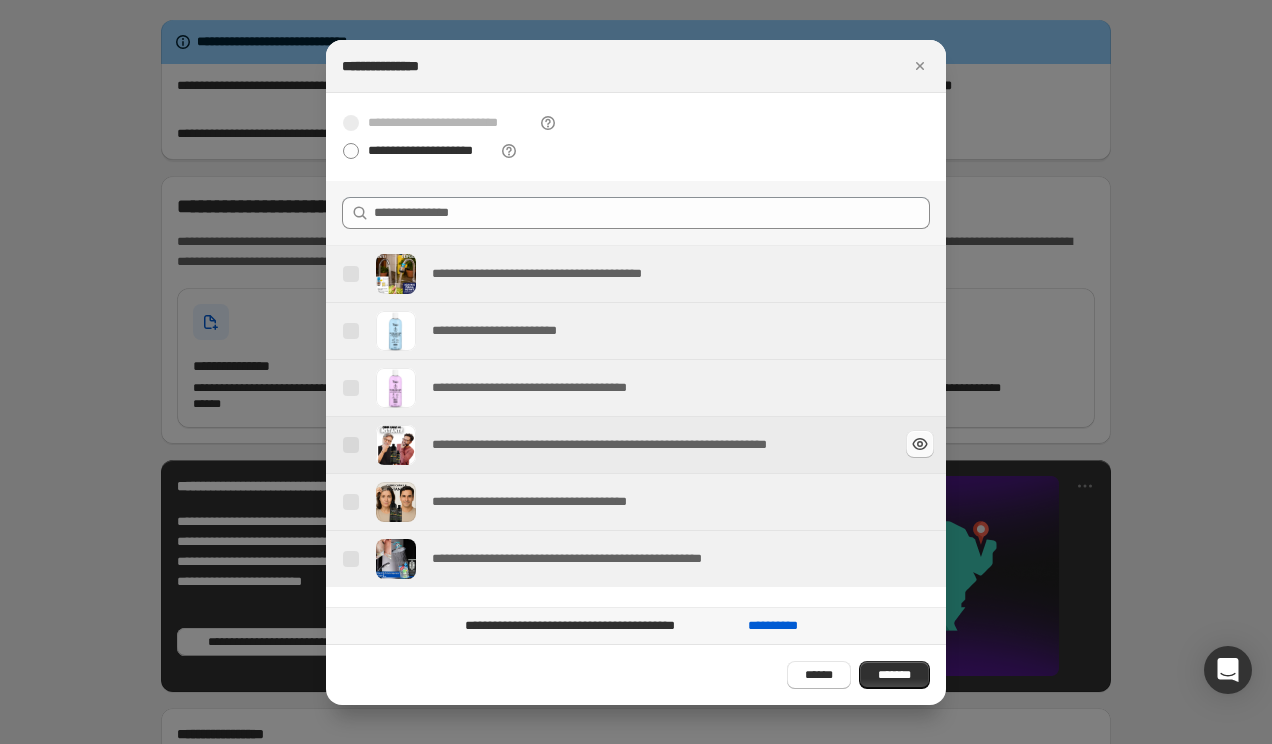 click at bounding box center (920, 444) 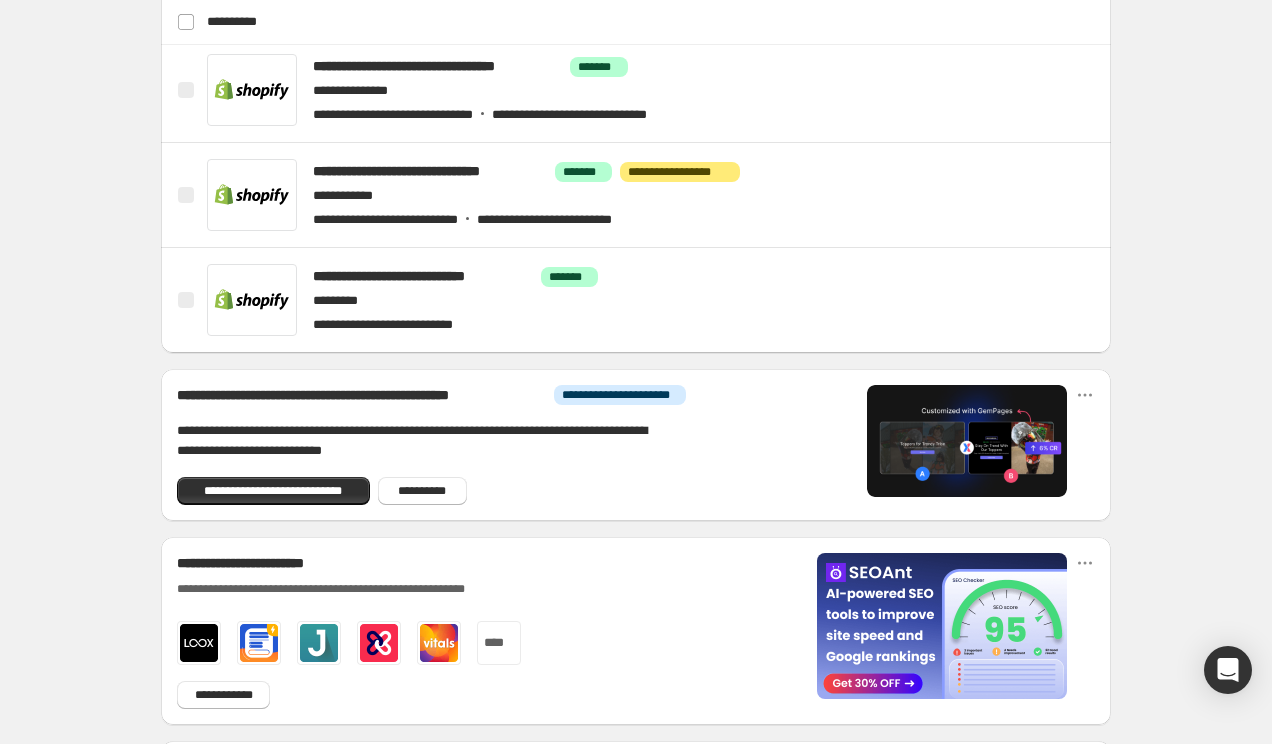 scroll, scrollTop: 788, scrollLeft: 0, axis: vertical 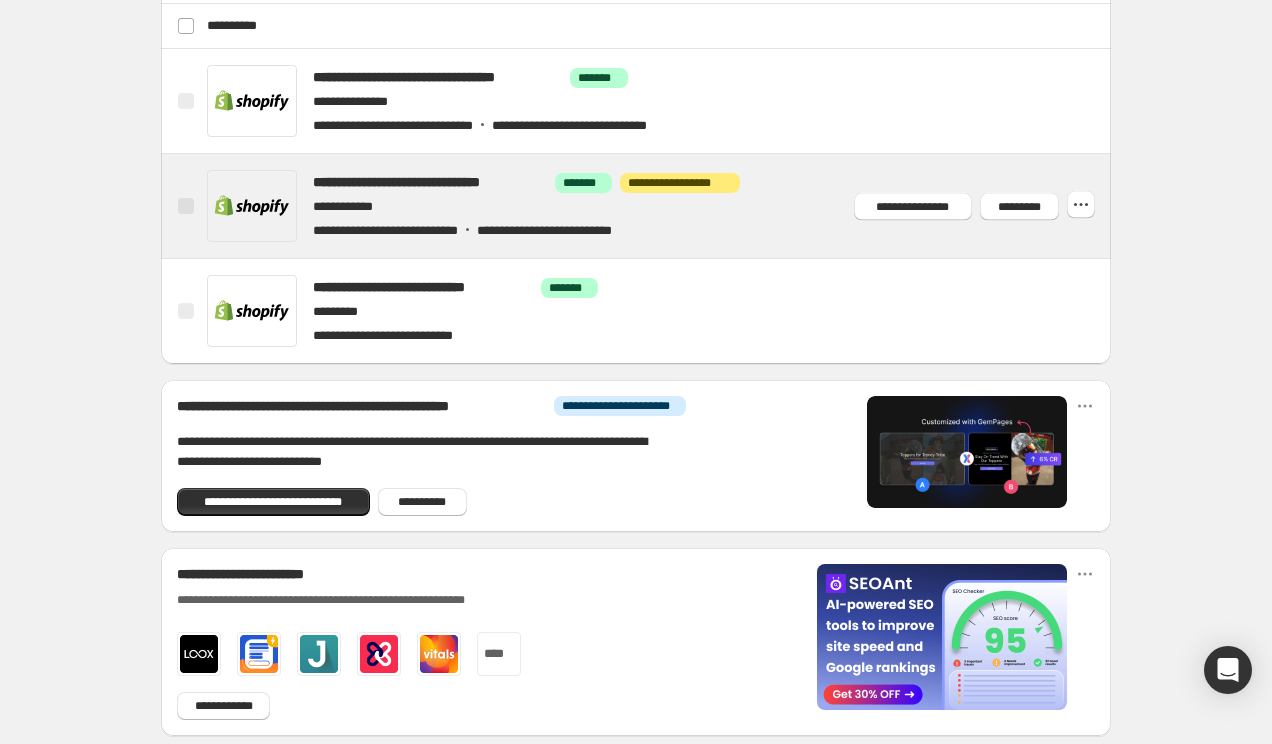 click at bounding box center (660, 206) 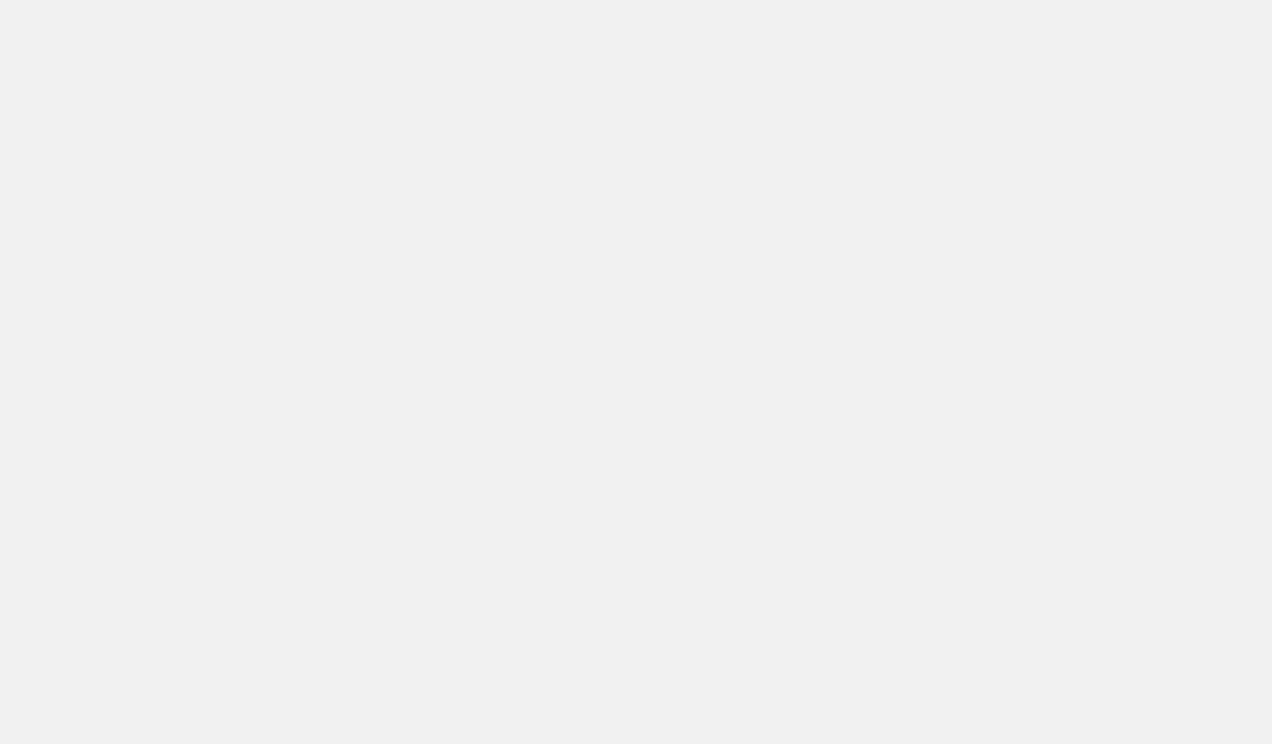 scroll, scrollTop: 0, scrollLeft: 0, axis: both 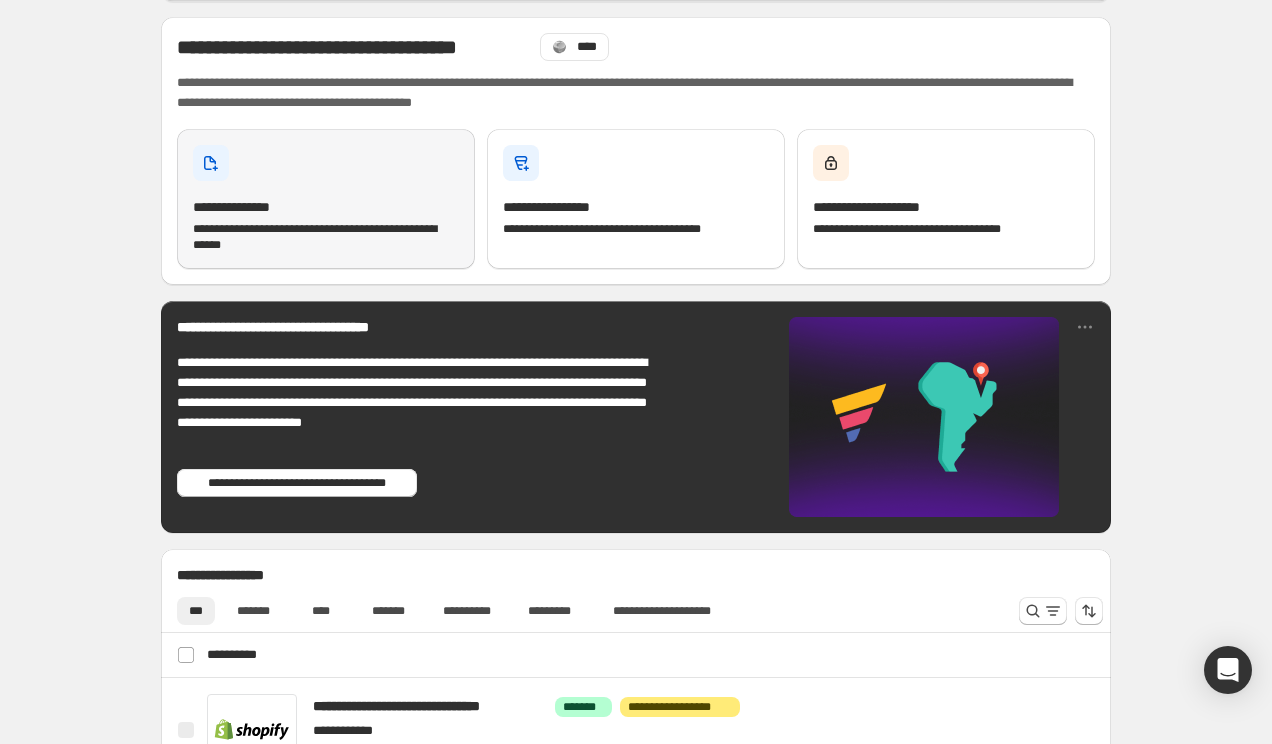 click on "**********" at bounding box center [326, 237] 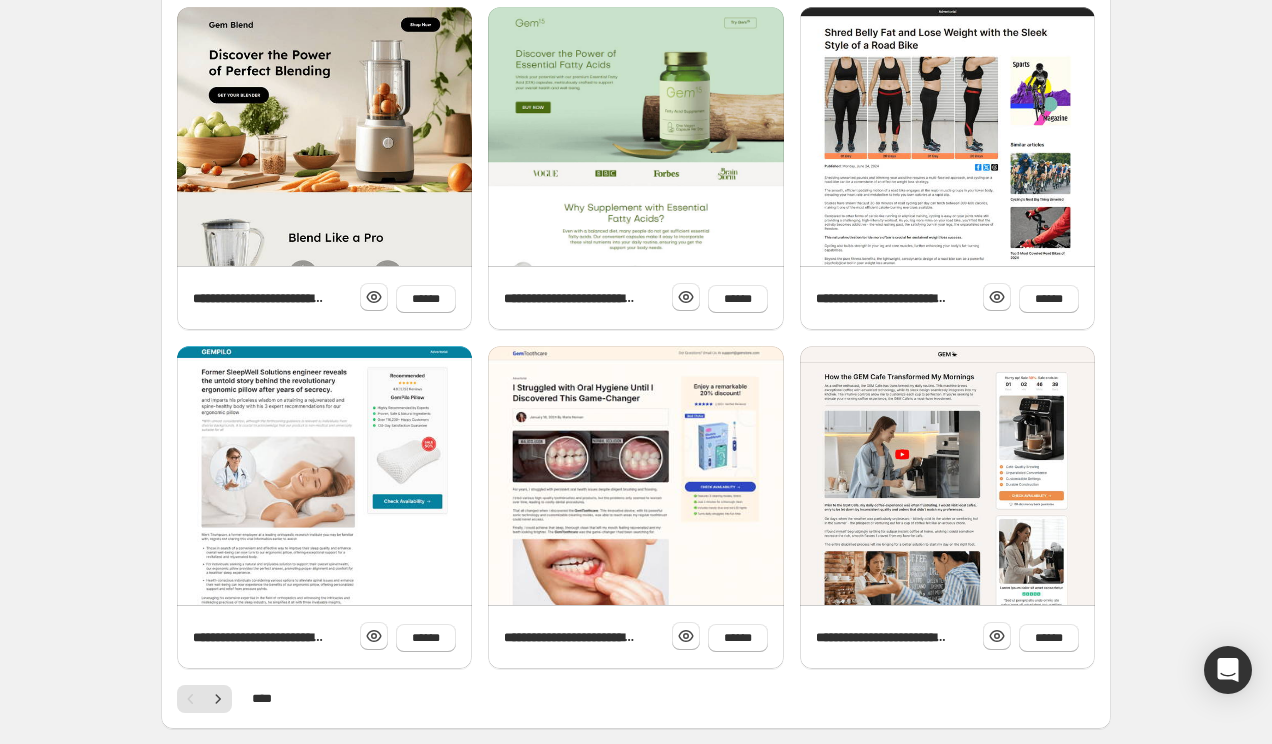 scroll, scrollTop: 696, scrollLeft: 0, axis: vertical 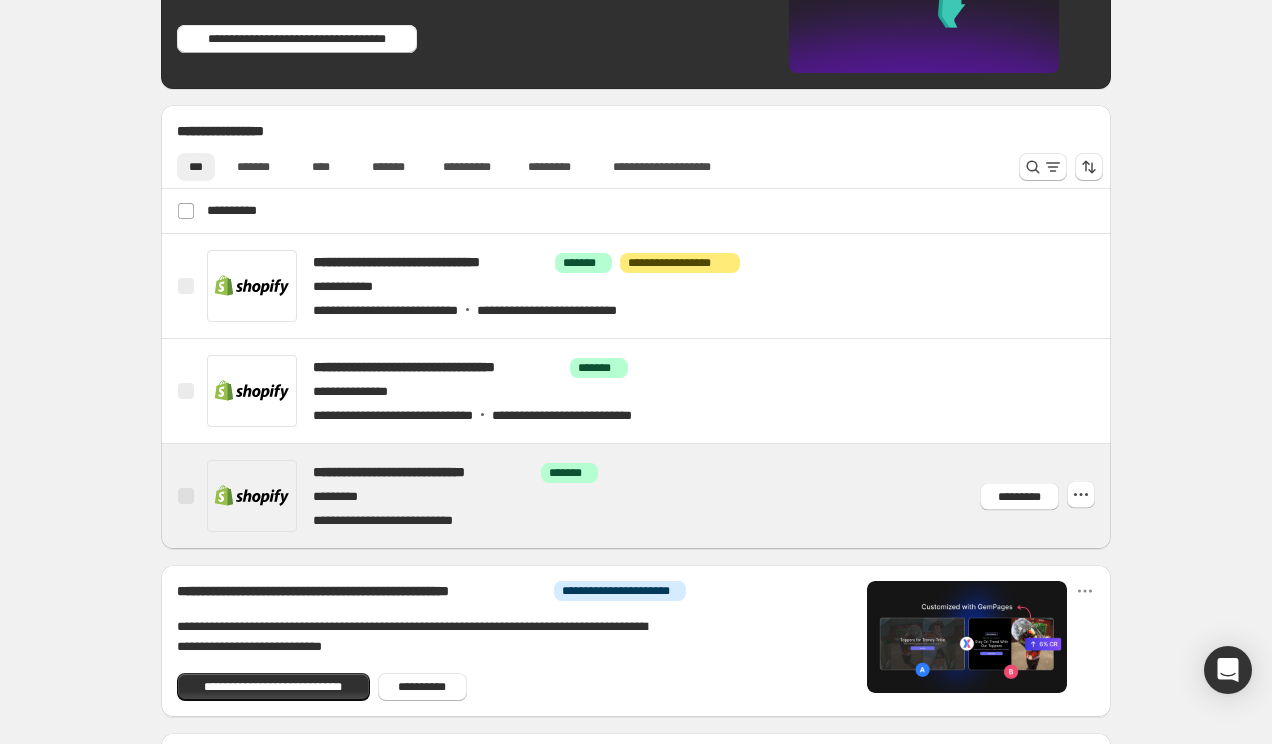 click at bounding box center (660, 496) 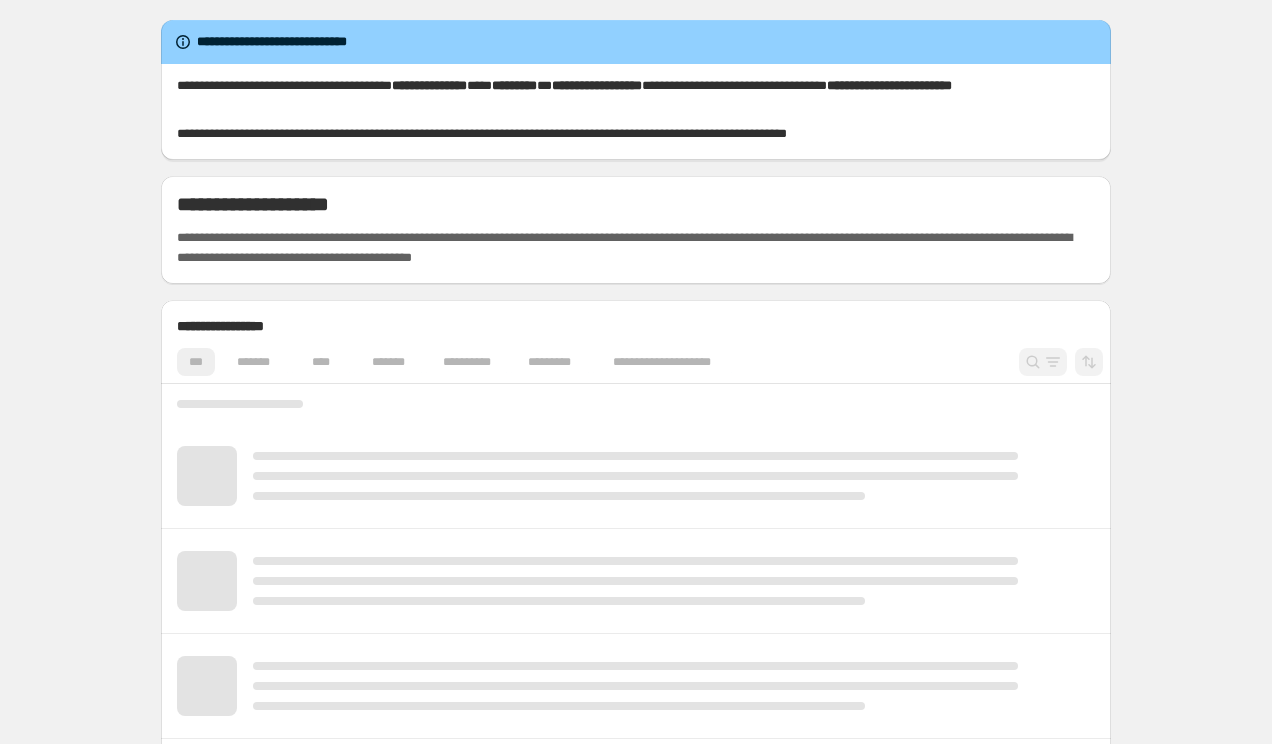 scroll, scrollTop: 0, scrollLeft: 0, axis: both 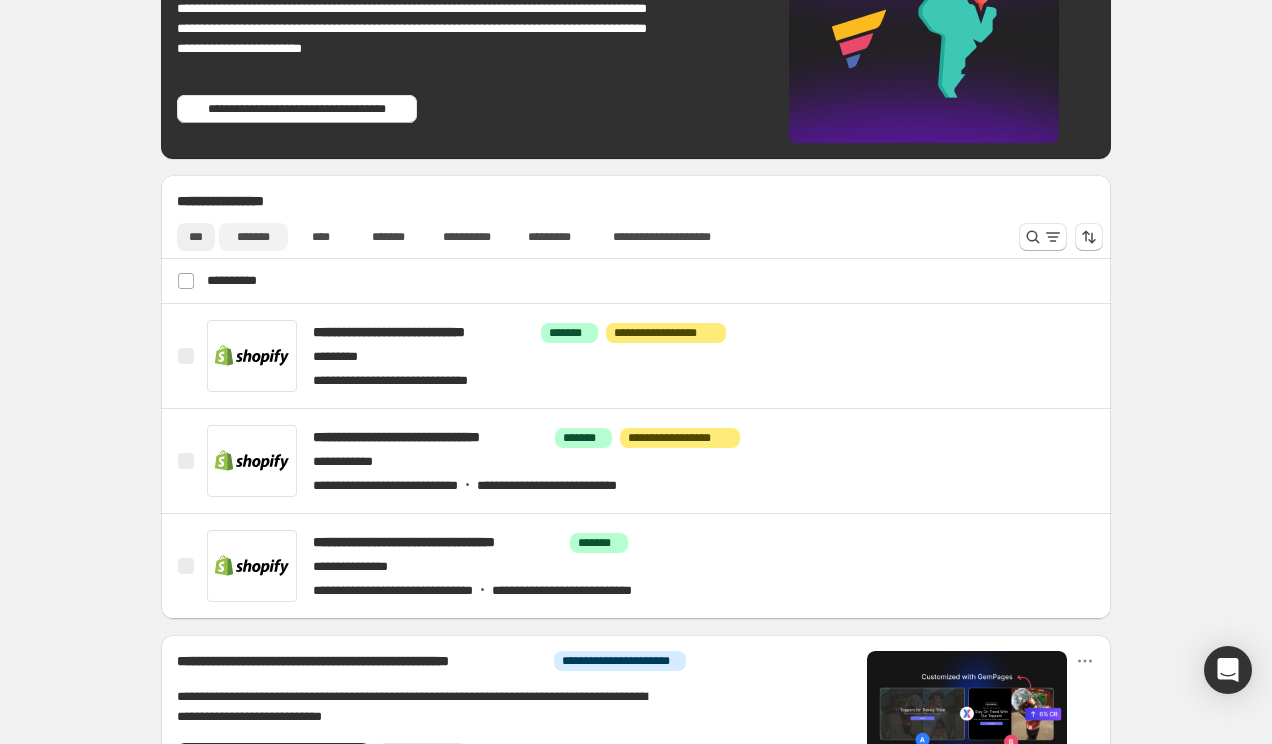 click on "*******" at bounding box center [253, 237] 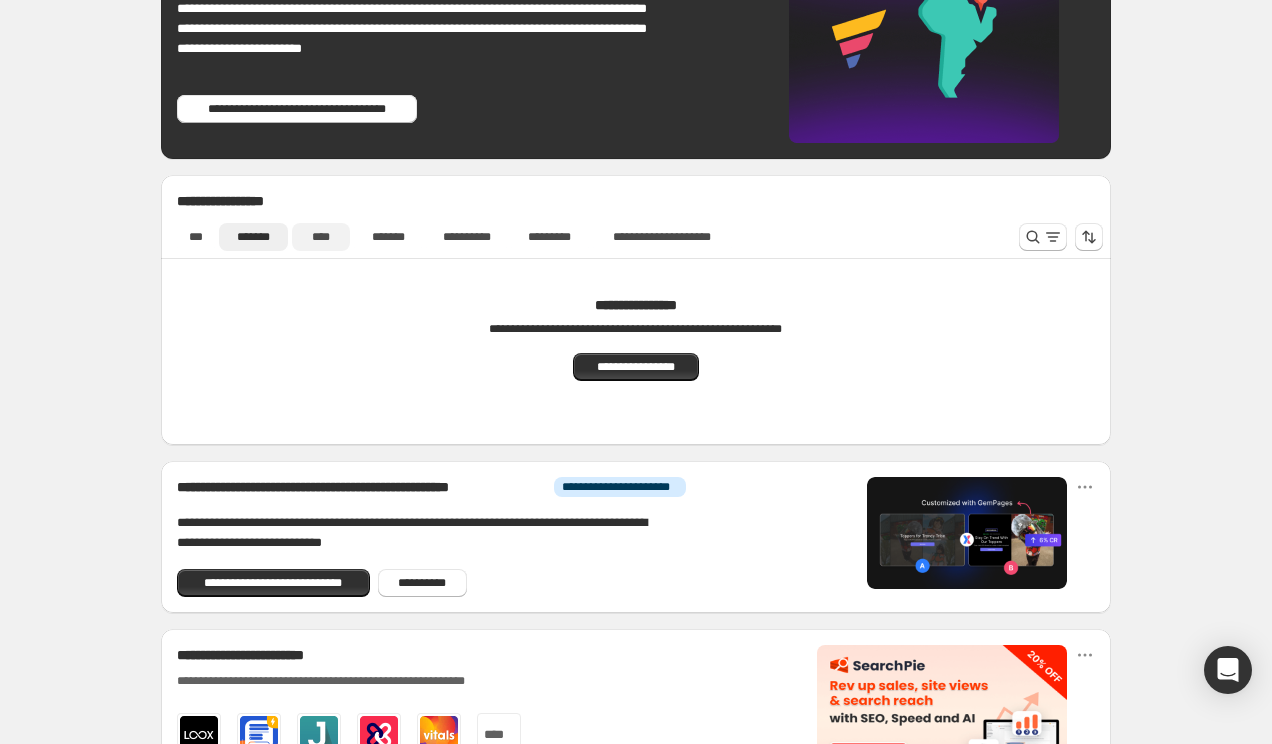 click on "****" at bounding box center [321, 237] 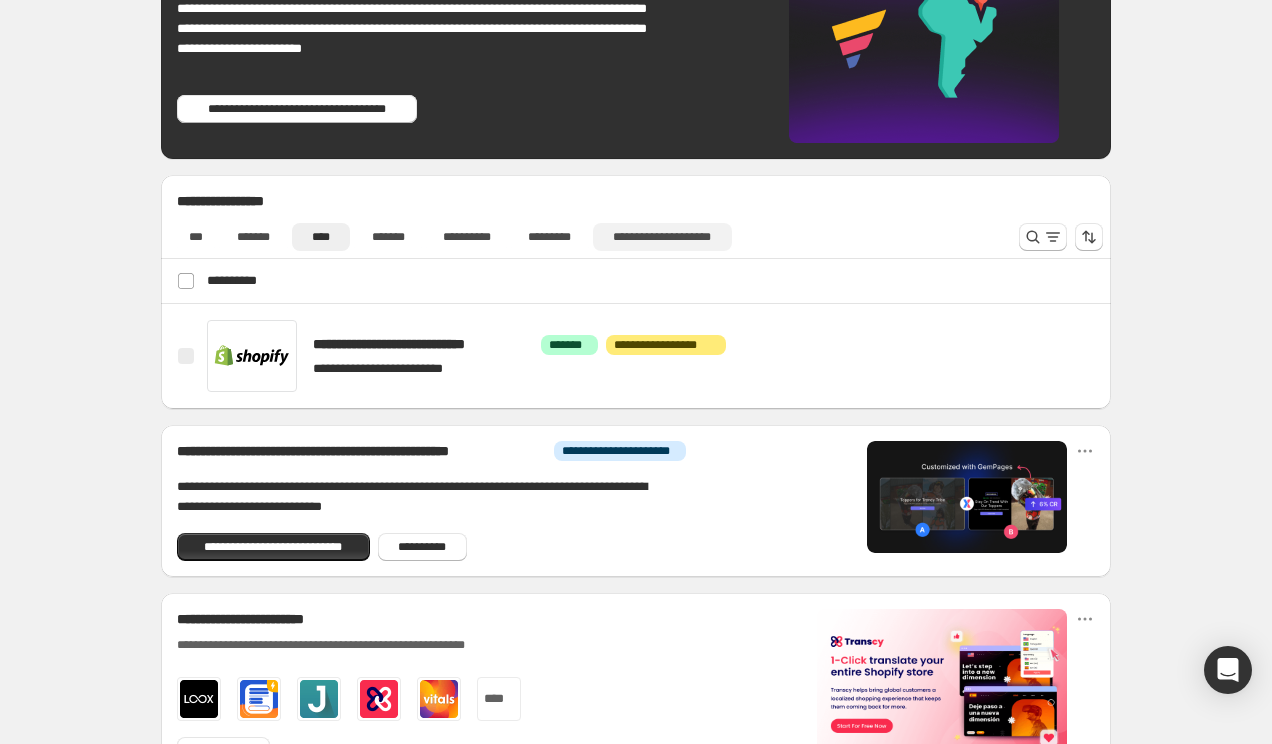 click on "**********" at bounding box center (662, 237) 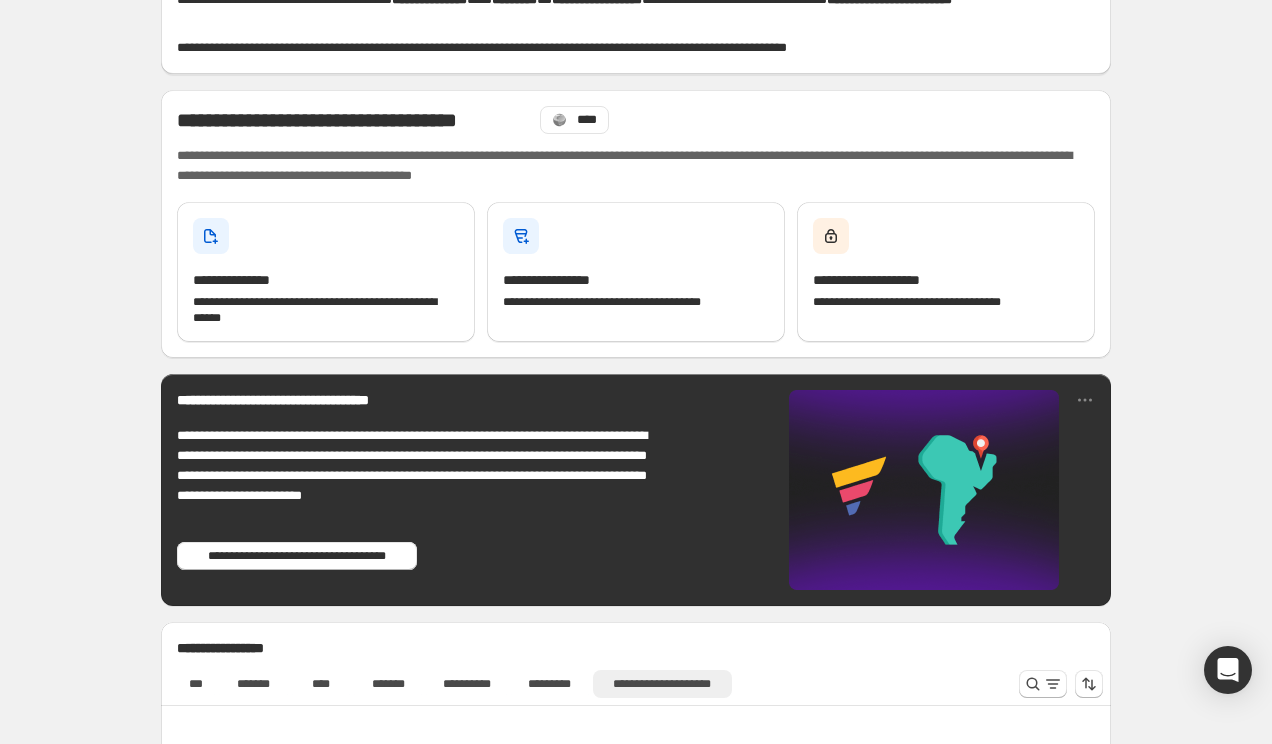 scroll, scrollTop: 0, scrollLeft: 0, axis: both 